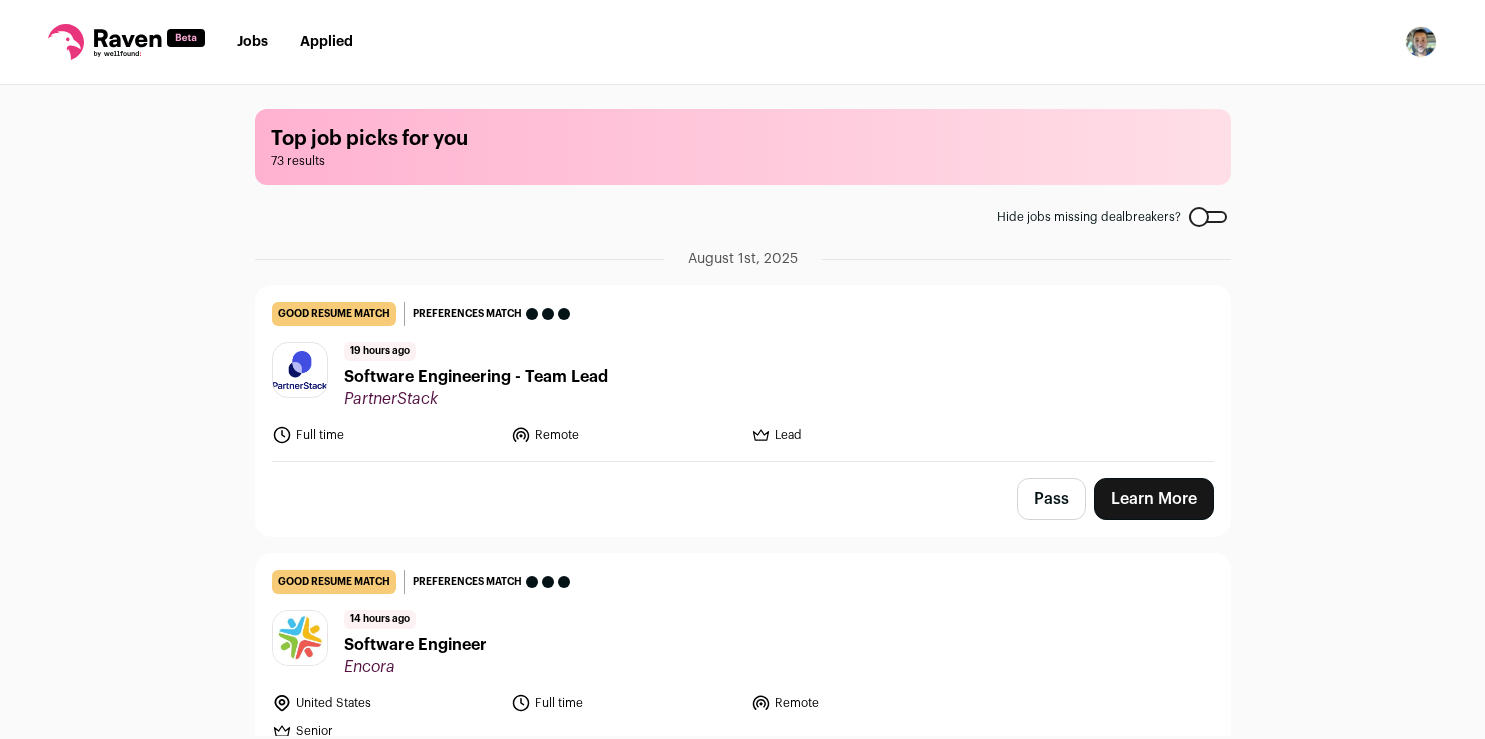 scroll, scrollTop: 0, scrollLeft: 0, axis: both 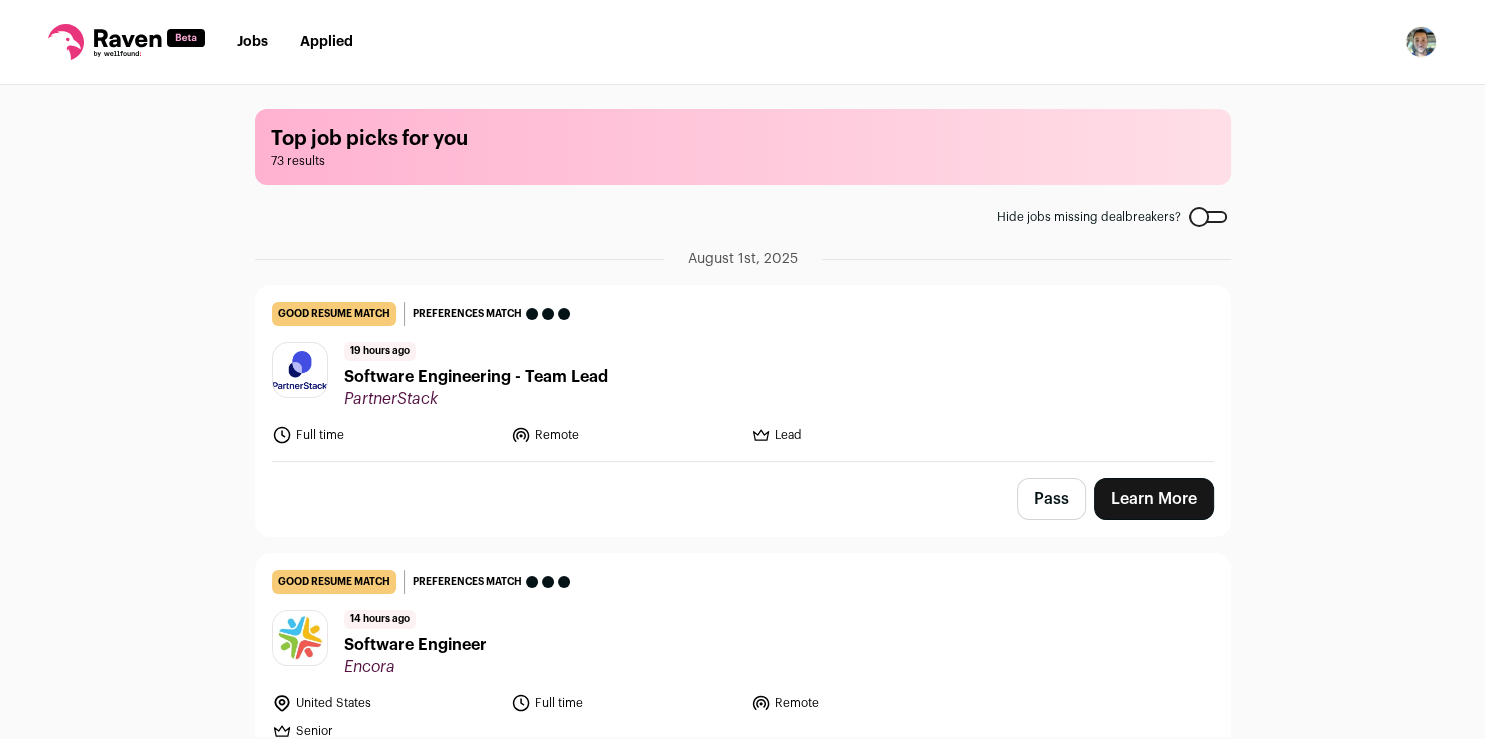click on "Pass" at bounding box center [1051, 499] 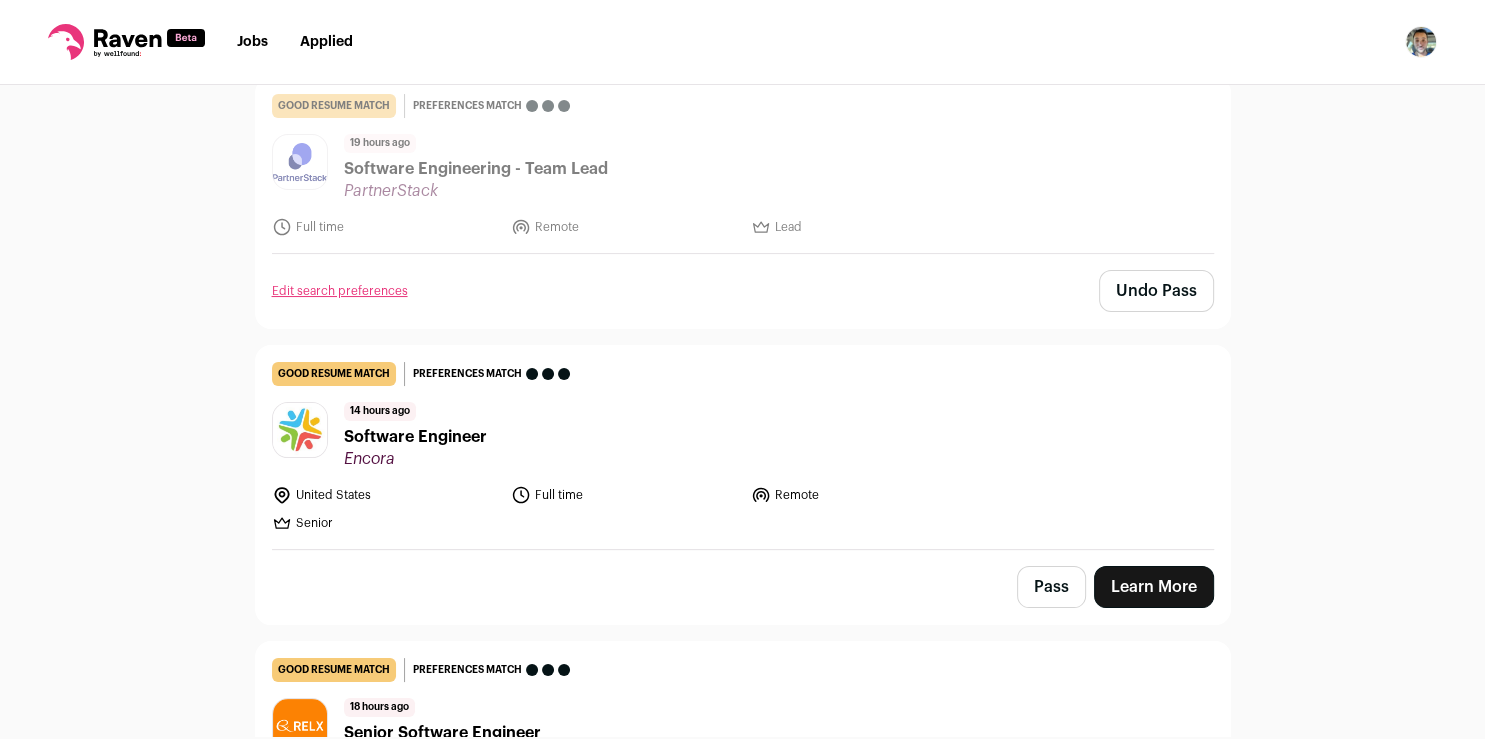 scroll, scrollTop: 232, scrollLeft: 0, axis: vertical 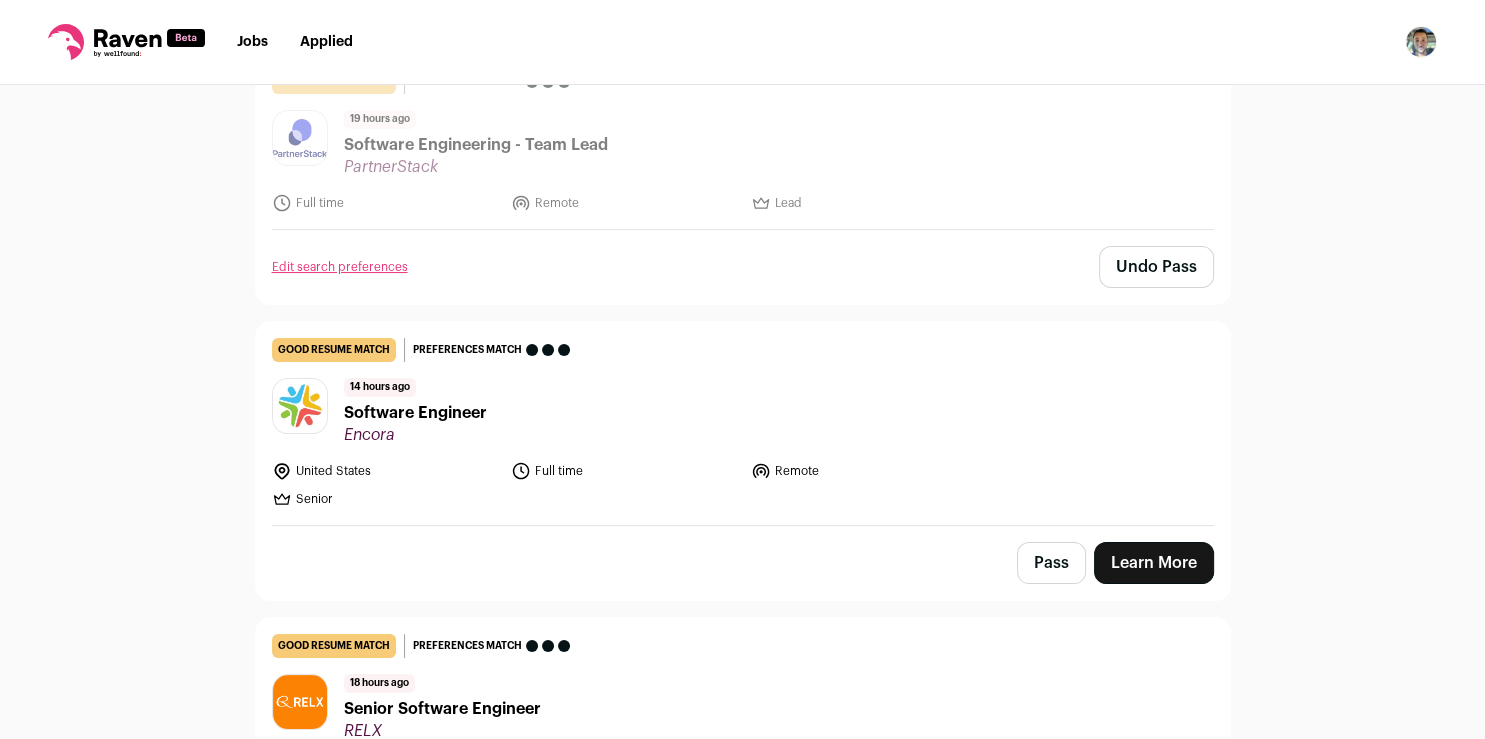 click on "Learn More" at bounding box center (1154, 563) 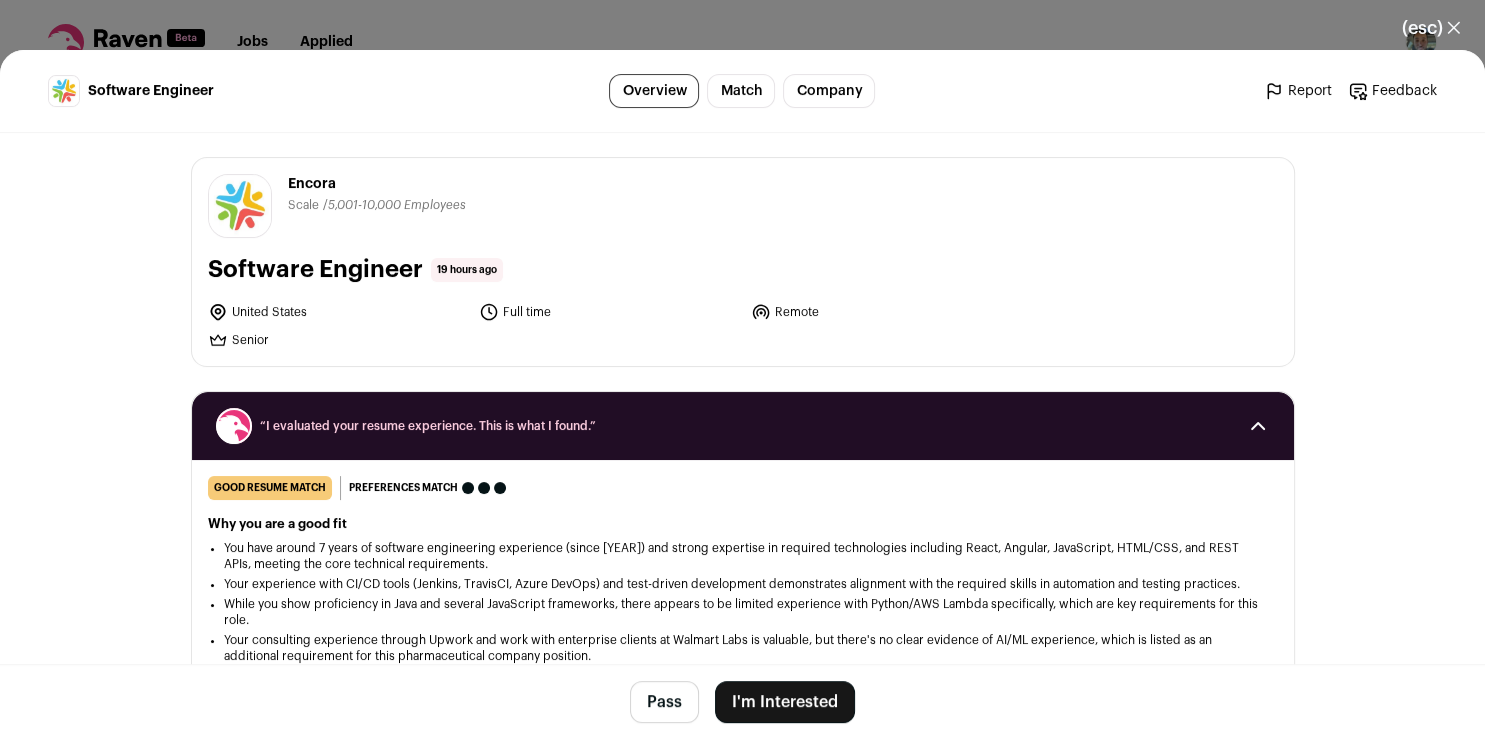 click on "I'm Interested" at bounding box center [785, 702] 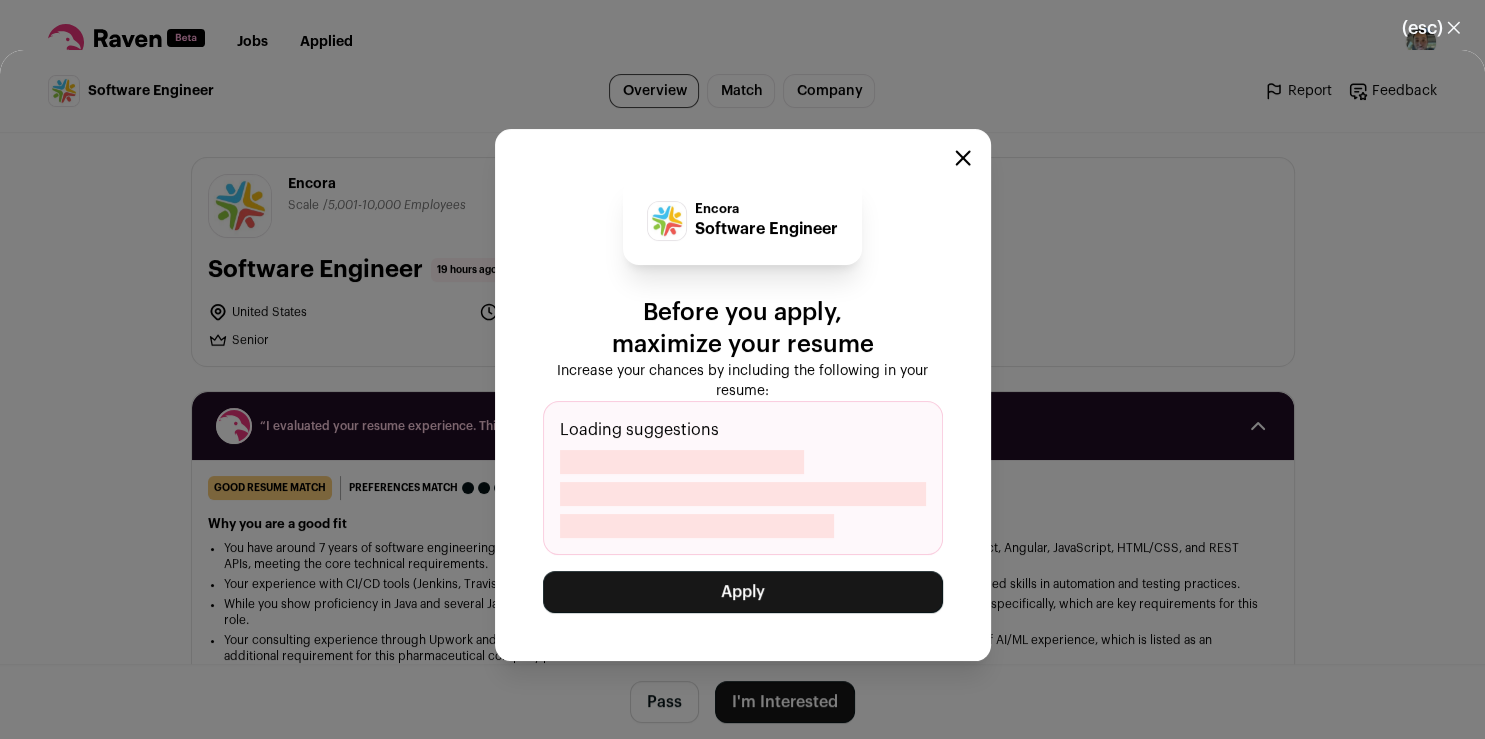 click on "Apply" at bounding box center [743, 592] 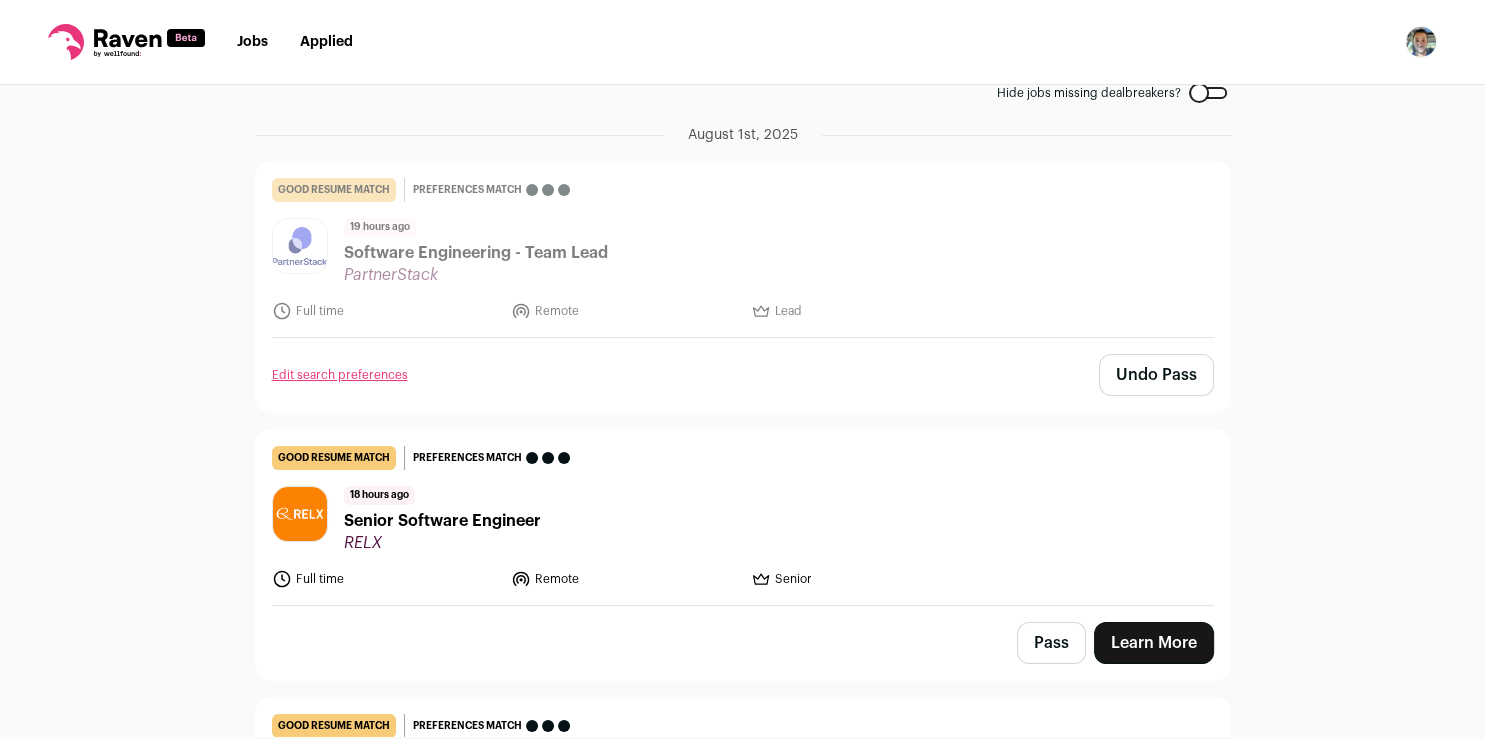 scroll, scrollTop: 108, scrollLeft: 0, axis: vertical 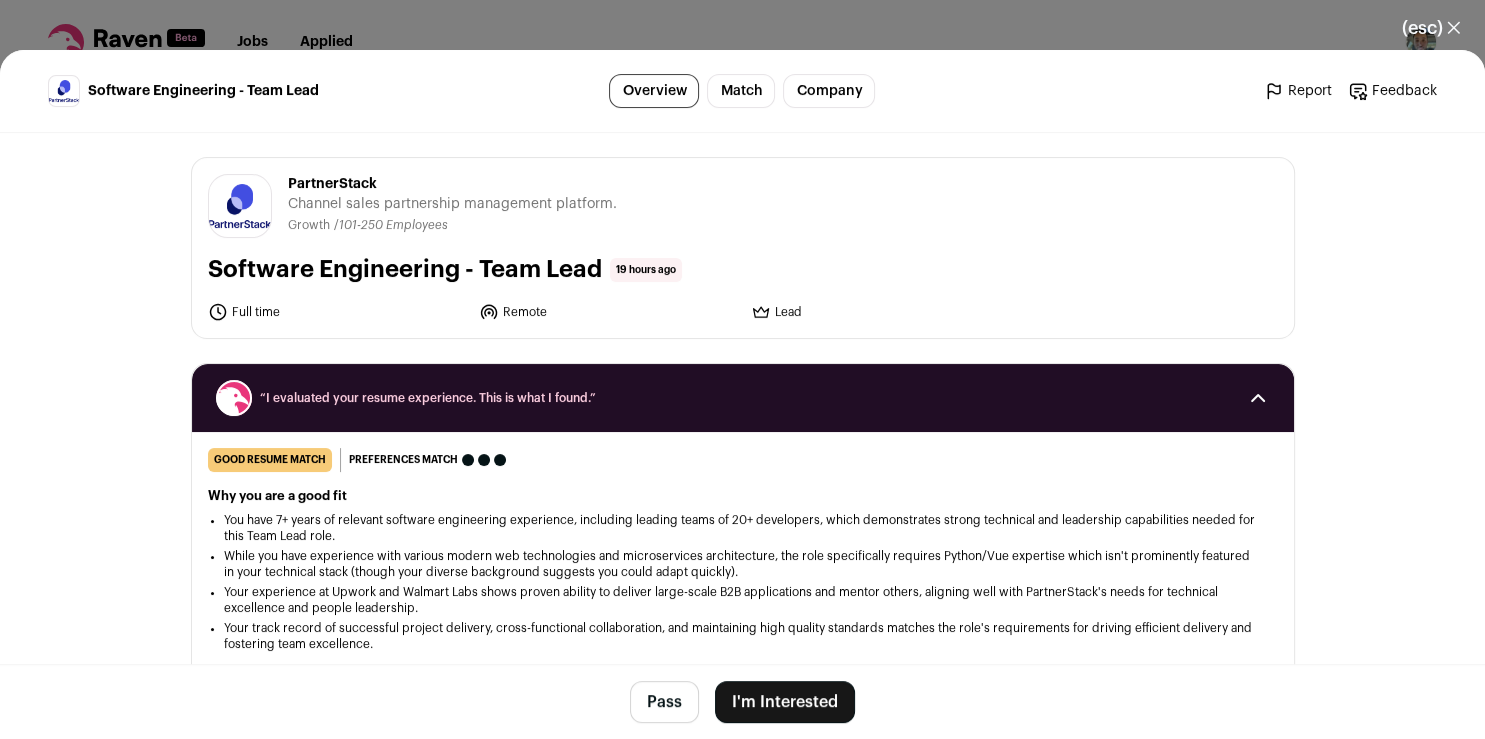 click on "I'm Interested" at bounding box center (785, 702) 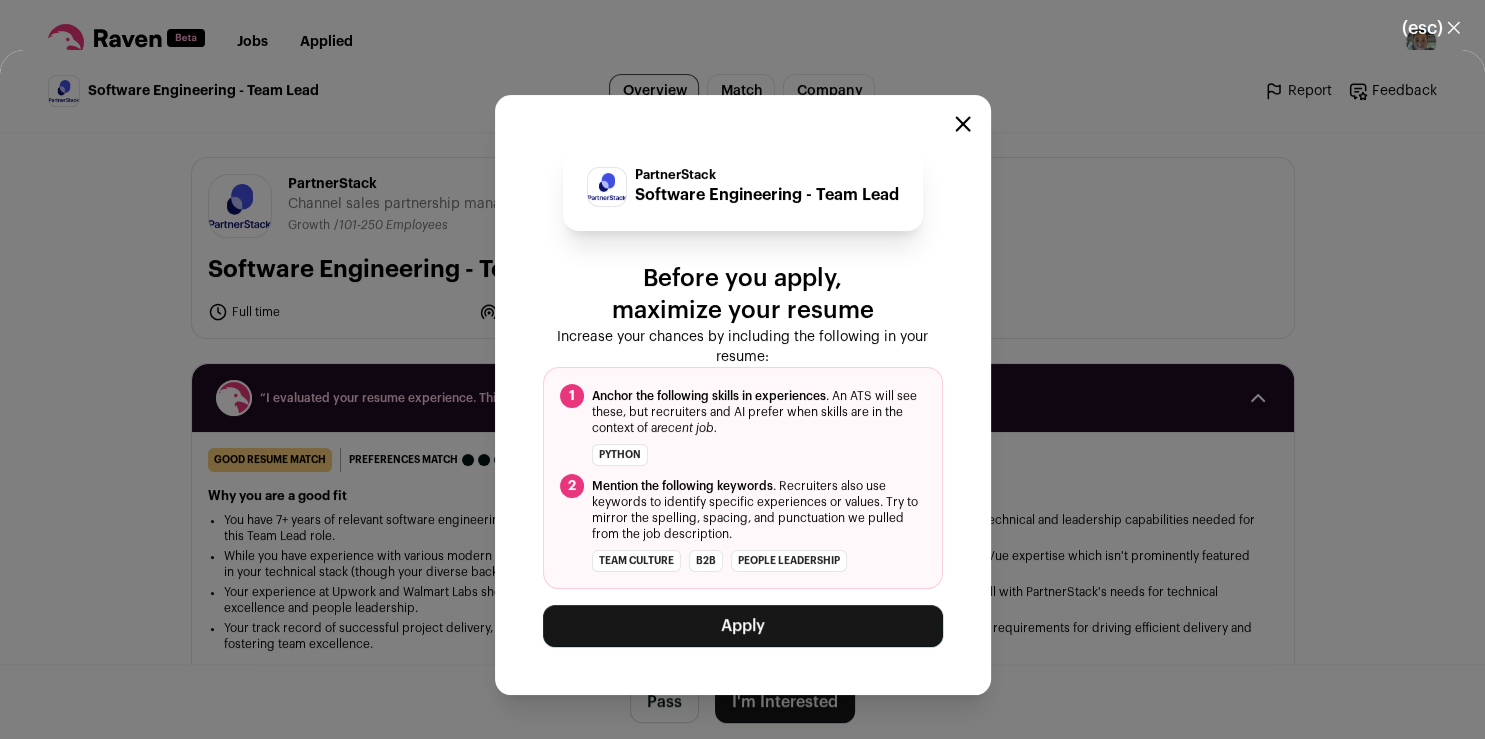 click on "Apply" at bounding box center (743, 626) 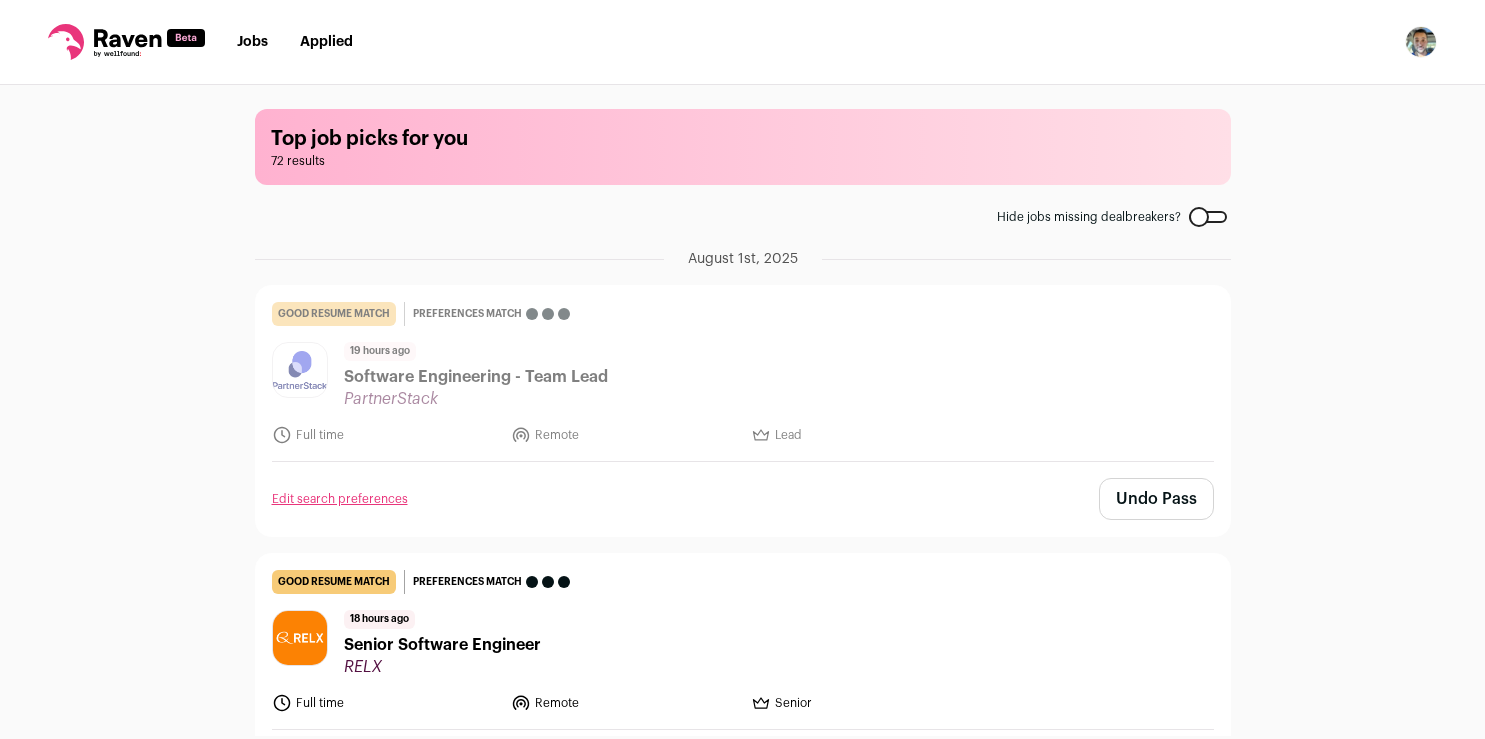 scroll, scrollTop: 0, scrollLeft: 0, axis: both 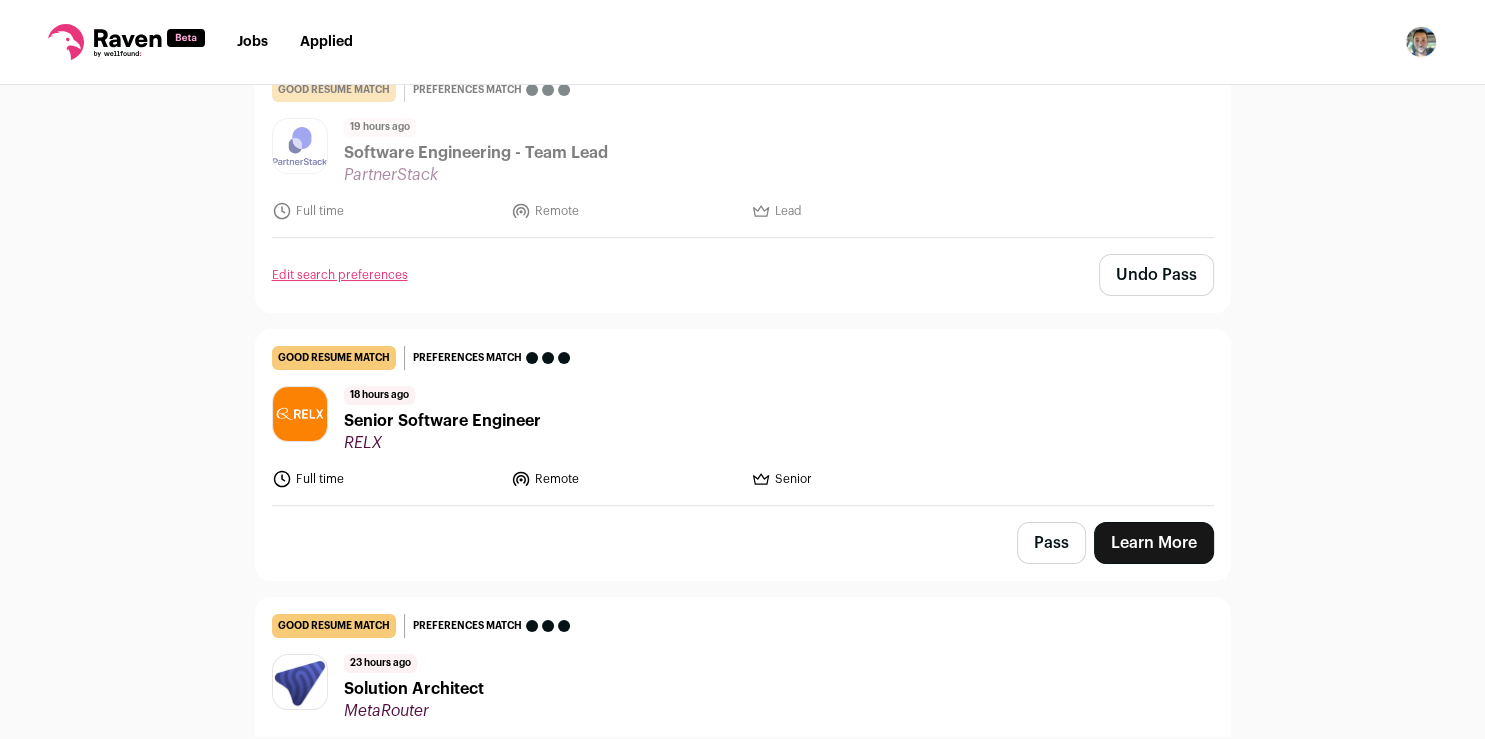 click on "Learn More" at bounding box center [1154, 543] 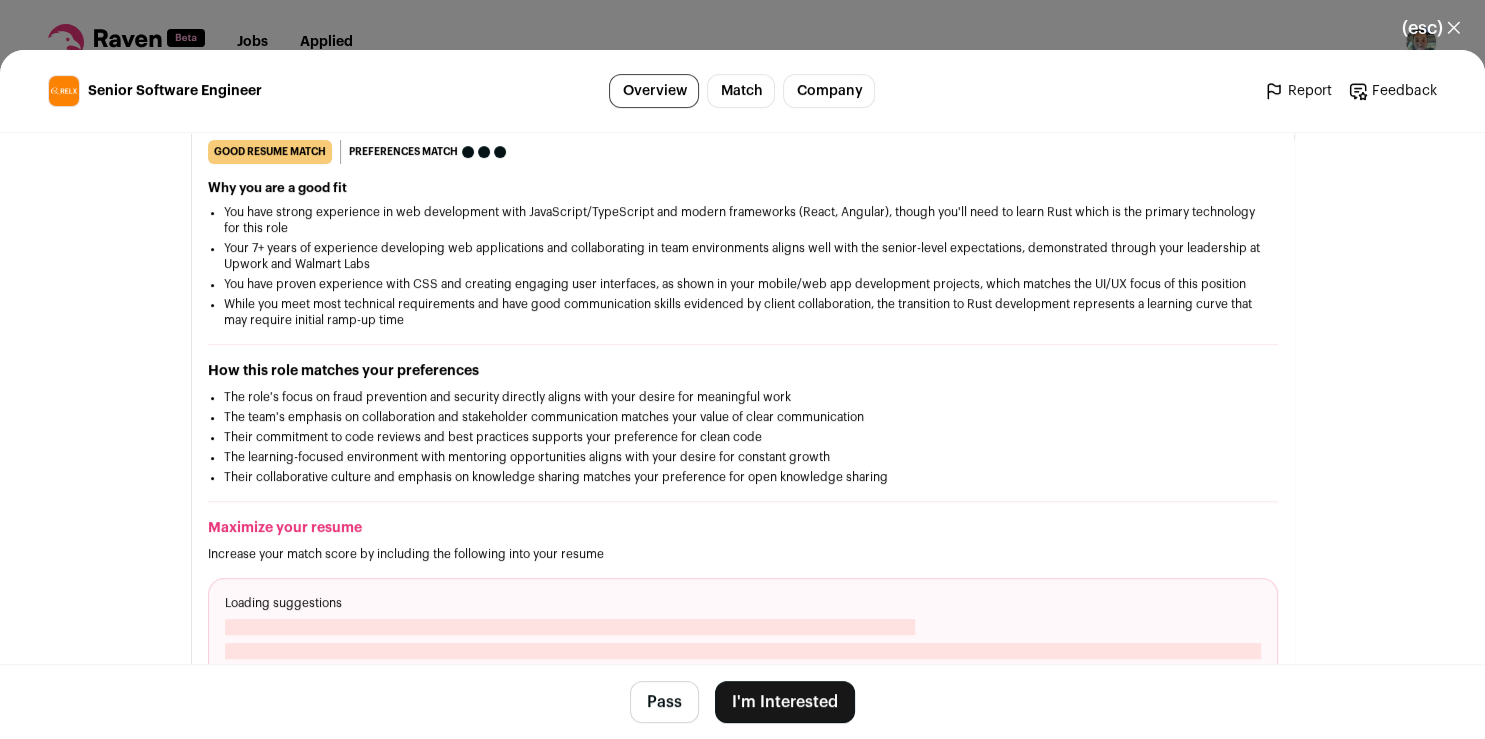 scroll, scrollTop: 332, scrollLeft: 0, axis: vertical 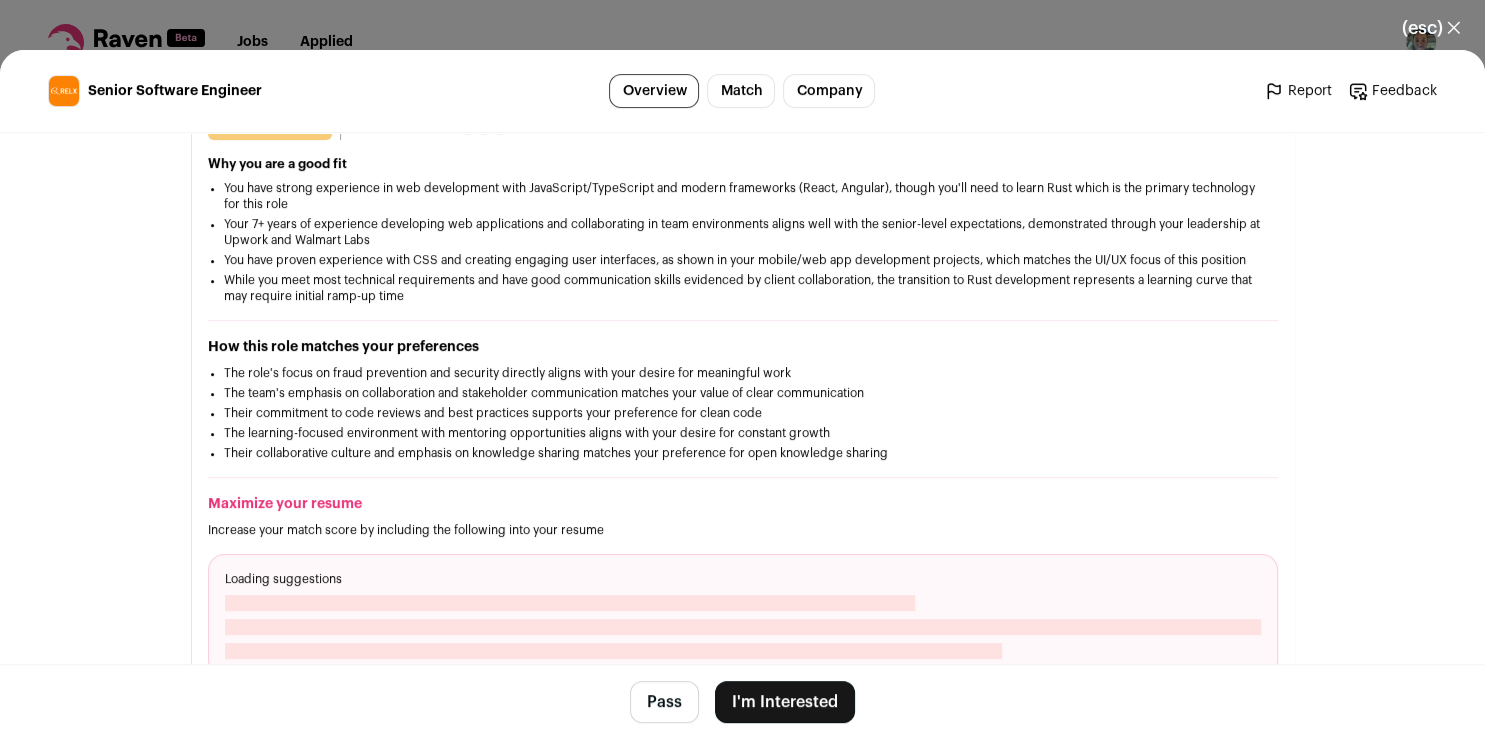 click on "I'm Interested" at bounding box center (785, 702) 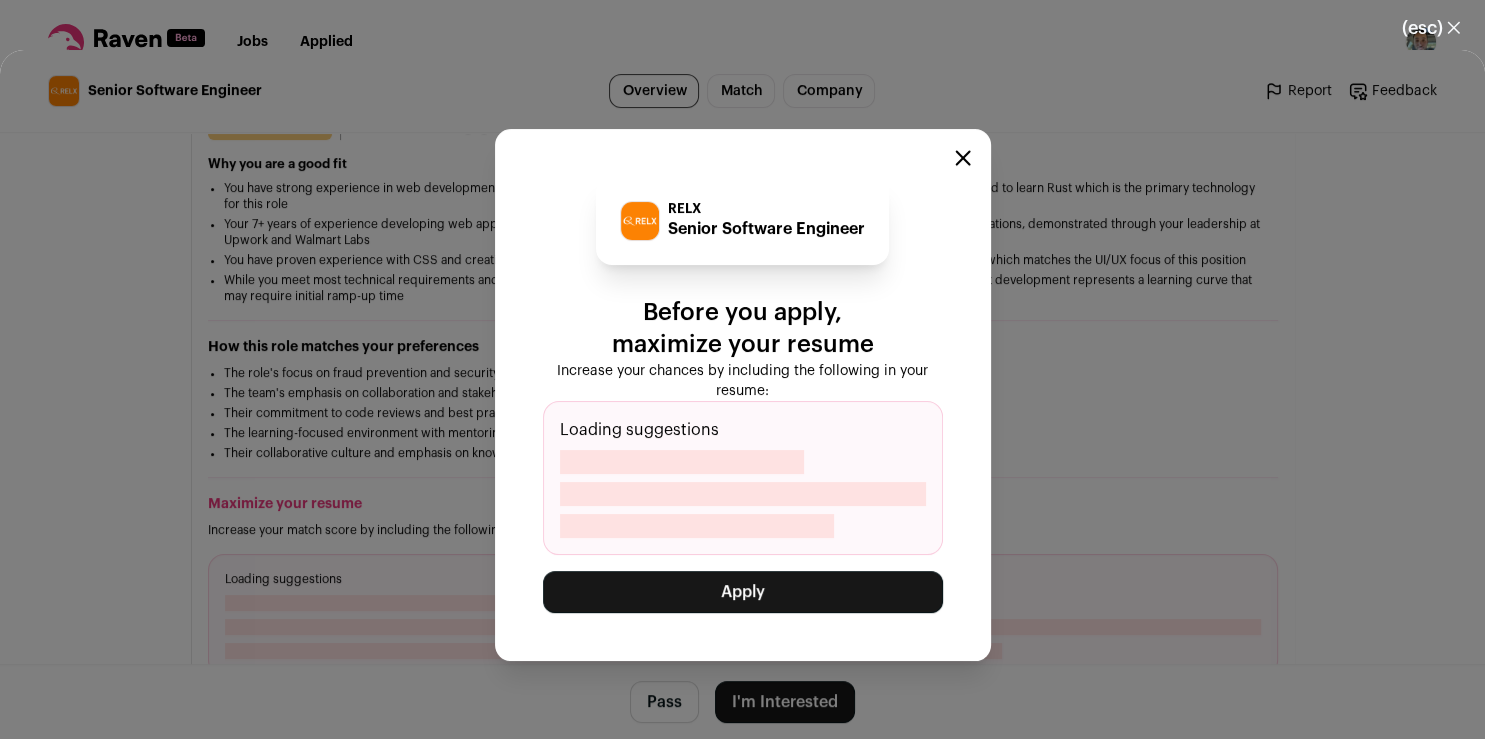 click on "Apply" at bounding box center [743, 592] 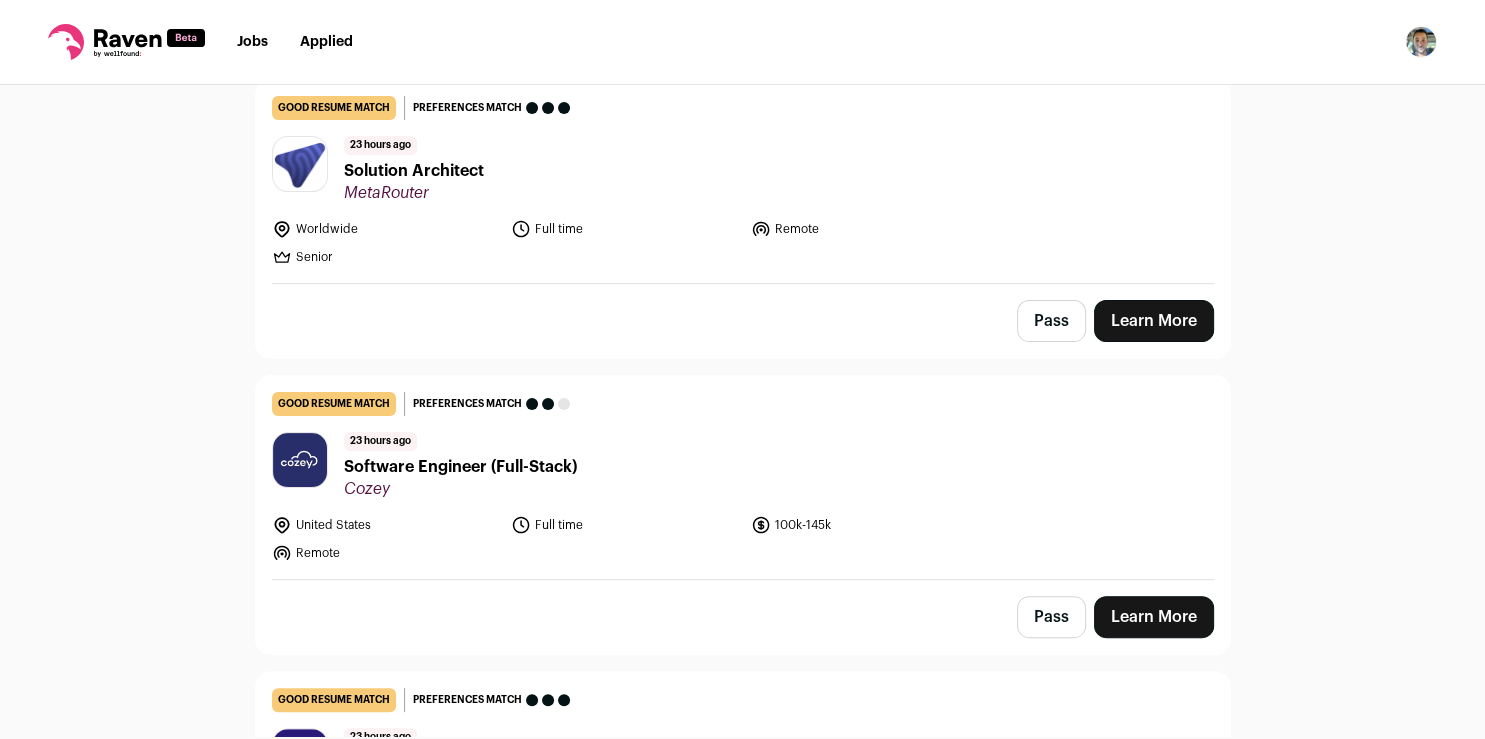 scroll, scrollTop: 0, scrollLeft: 0, axis: both 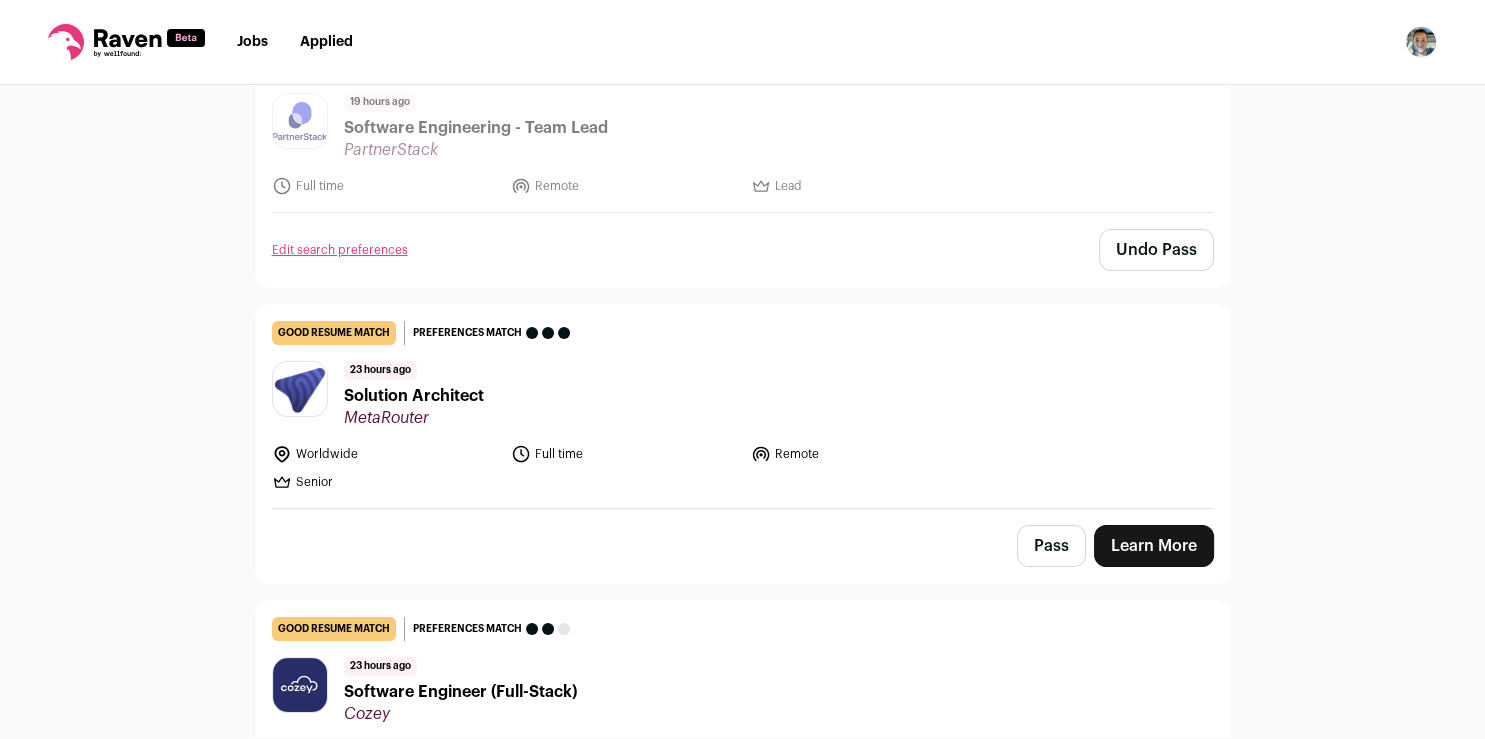 click on "Learn More" at bounding box center (1154, 546) 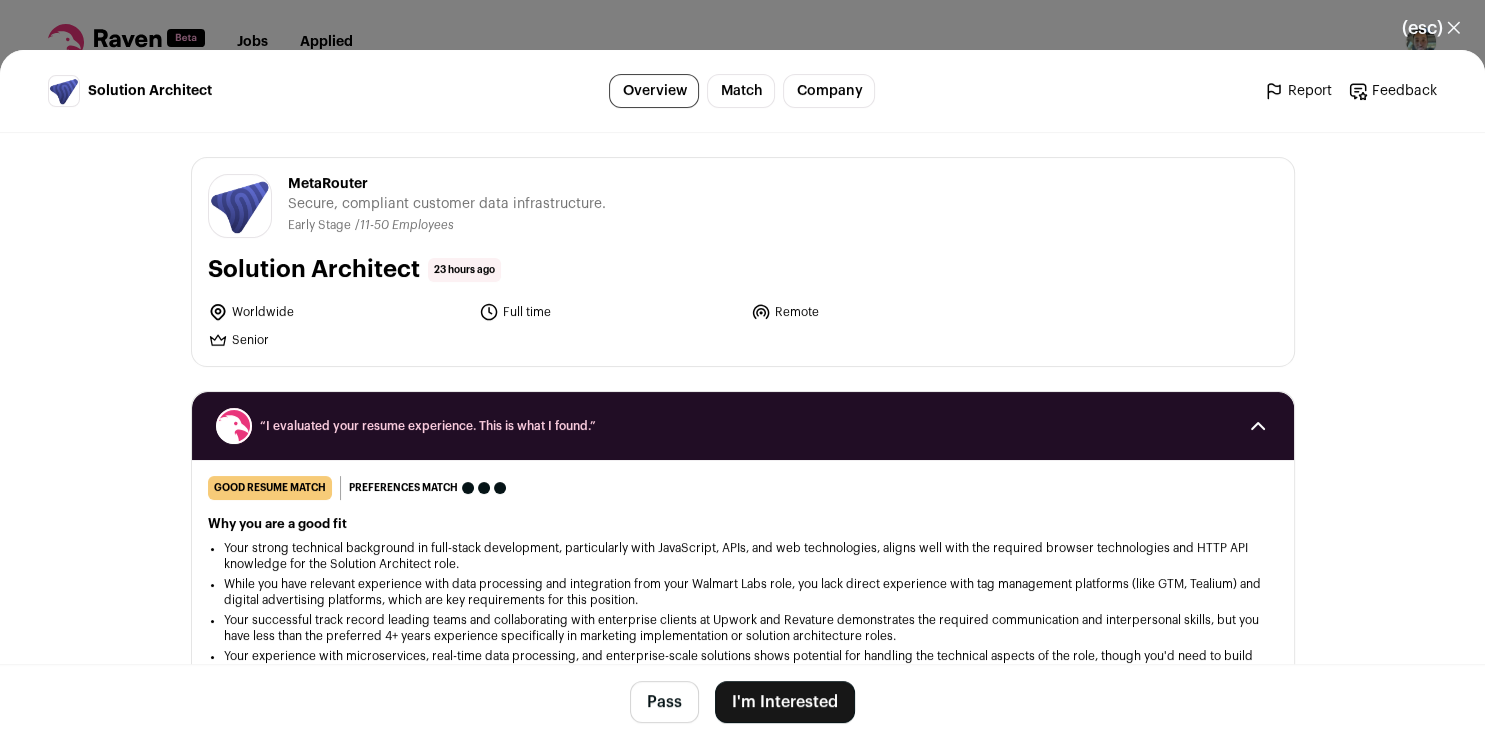 click on "I'm Interested" at bounding box center (785, 702) 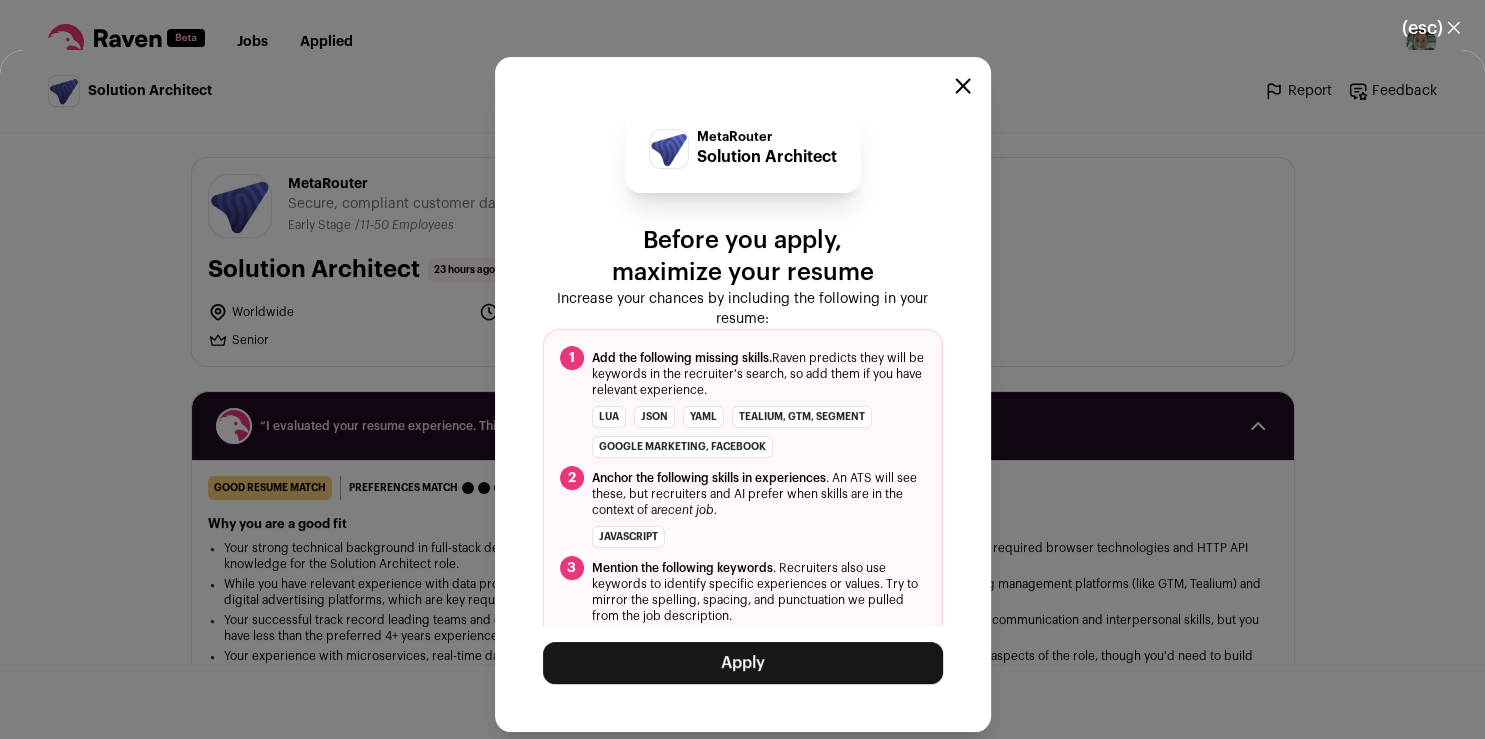 click on "Apply" at bounding box center [743, 663] 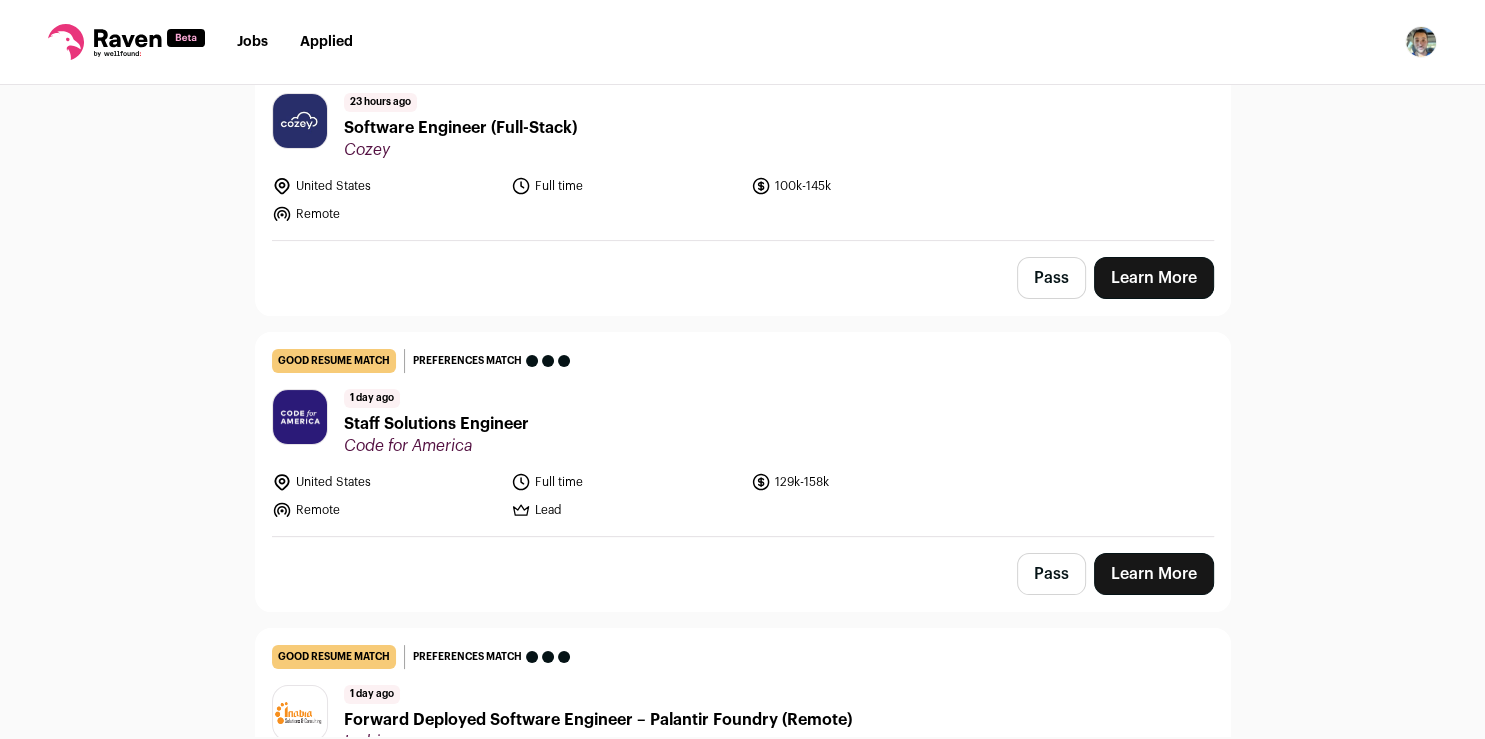 scroll, scrollTop: 0, scrollLeft: 0, axis: both 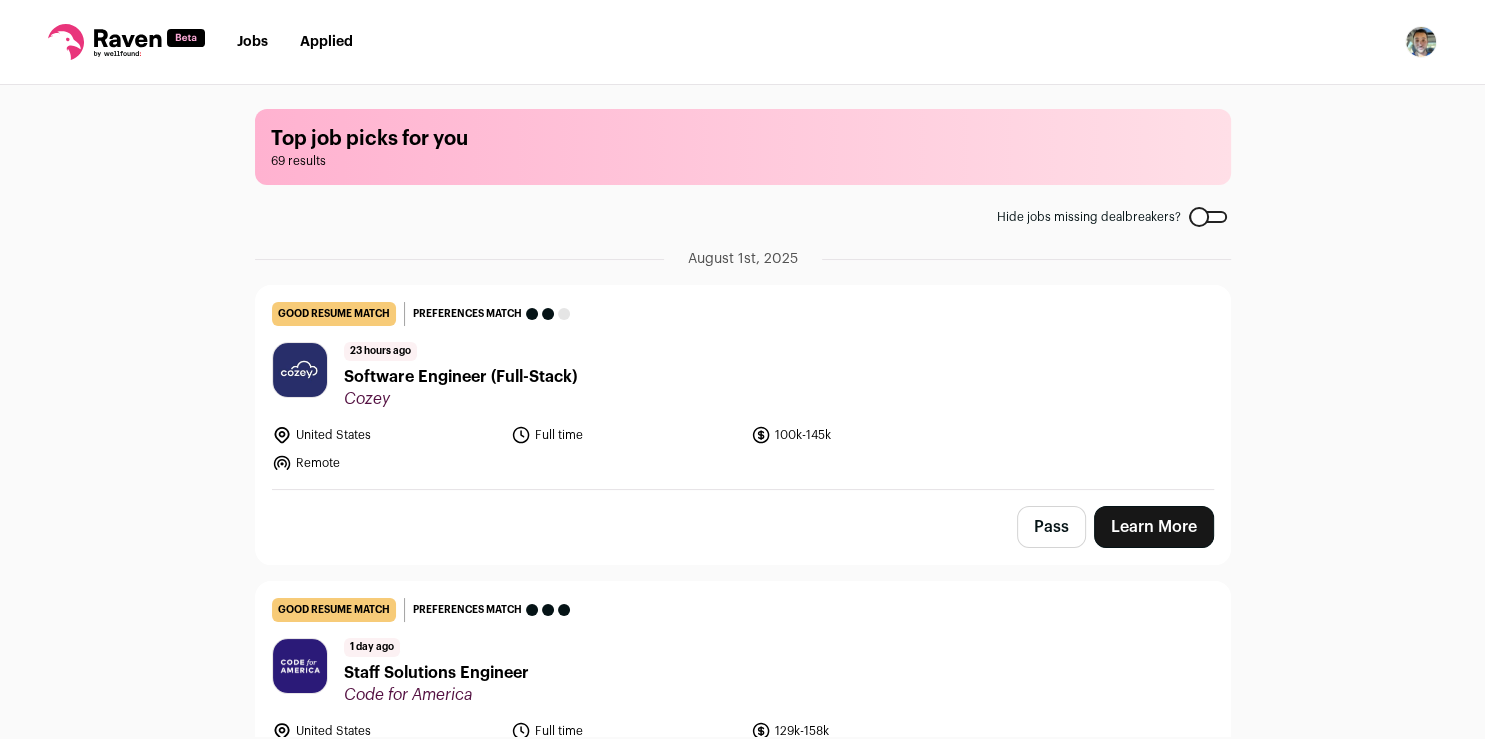 click on "Learn More" at bounding box center (1154, 527) 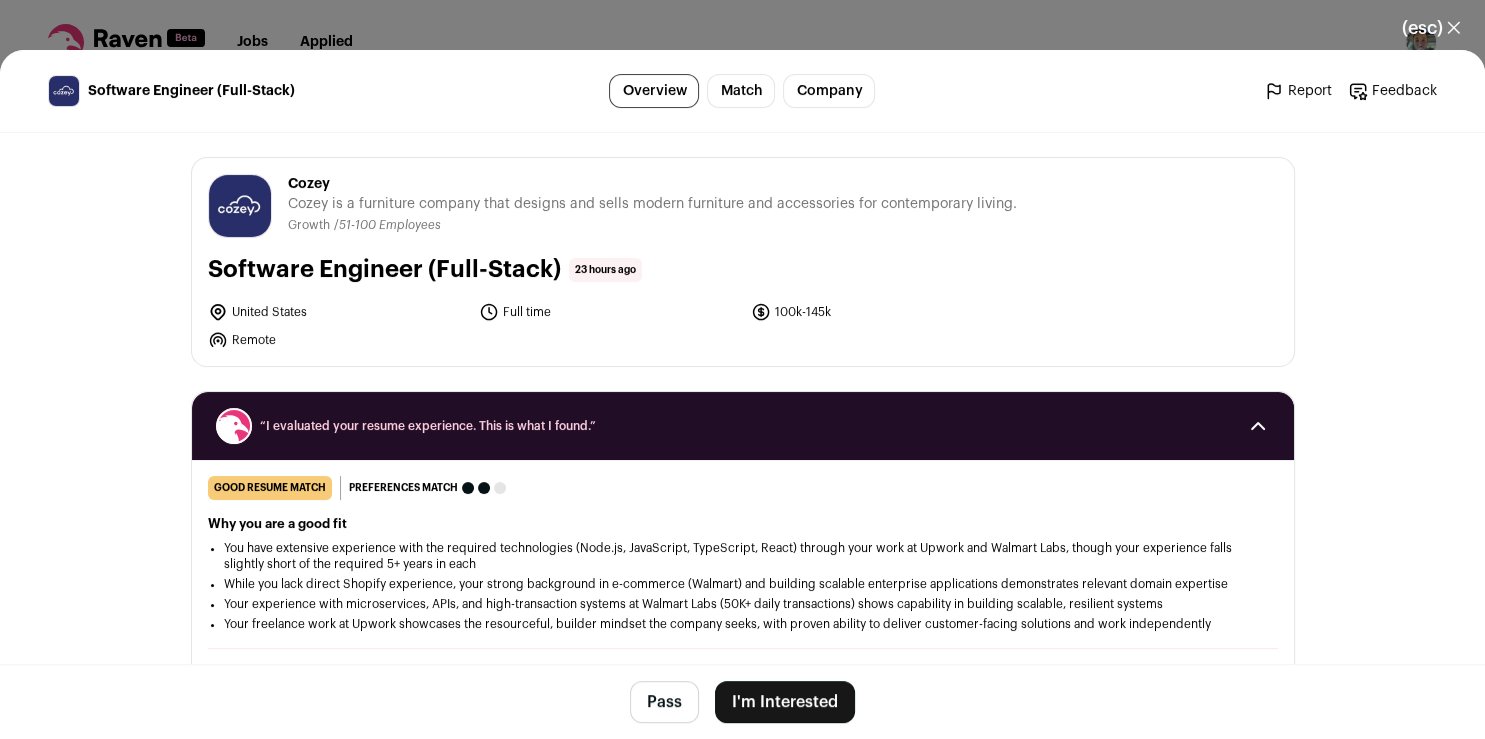 click on "I'm Interested" at bounding box center (785, 702) 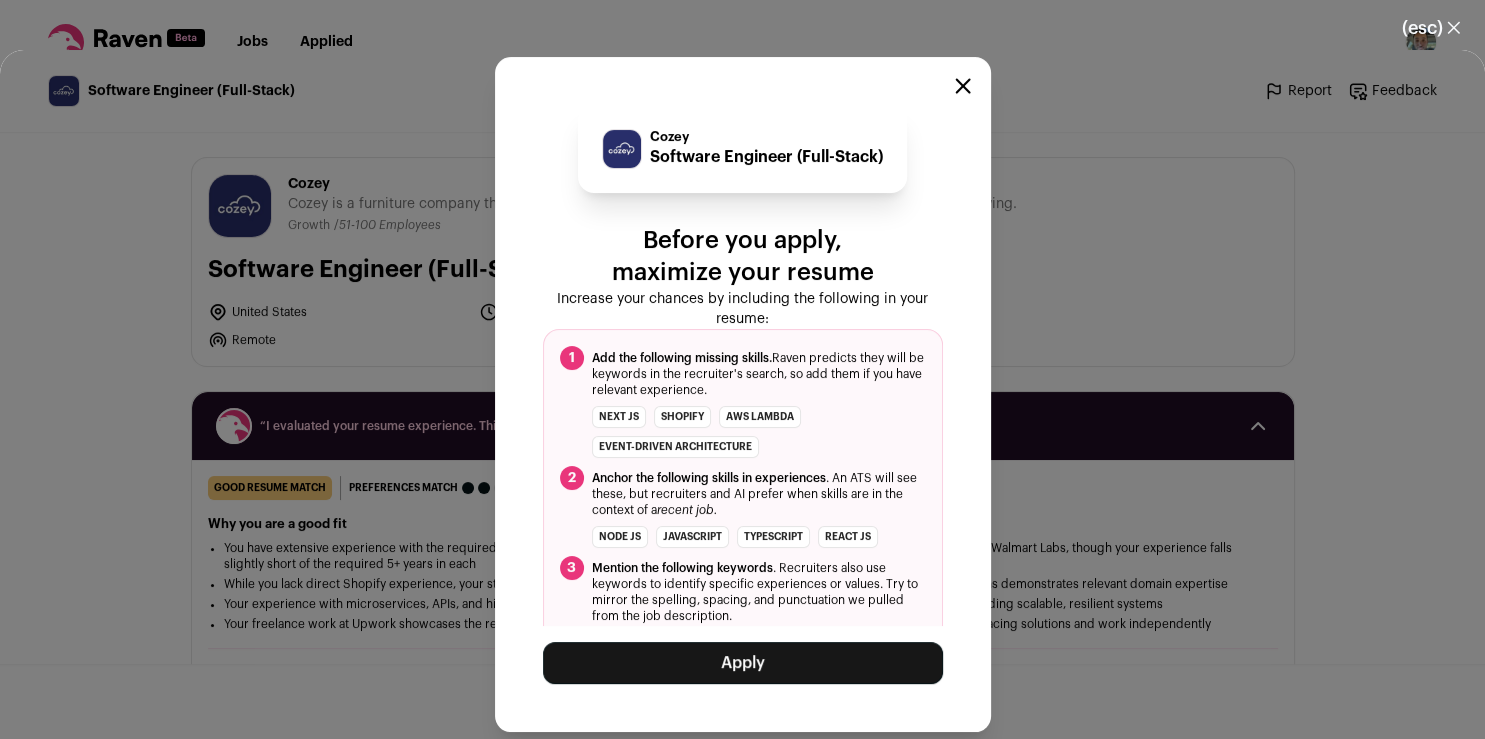 click on "Apply" at bounding box center [743, 663] 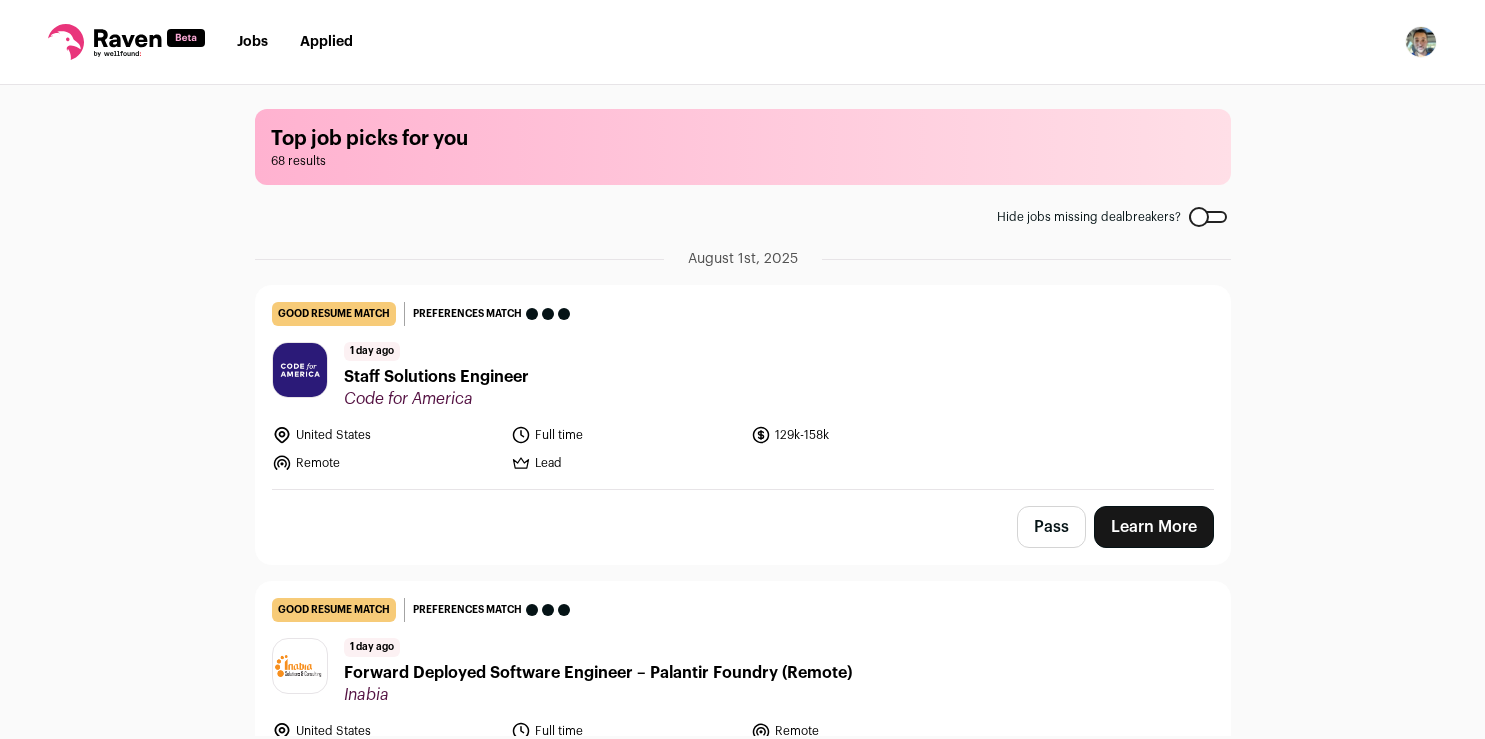 scroll, scrollTop: 0, scrollLeft: 0, axis: both 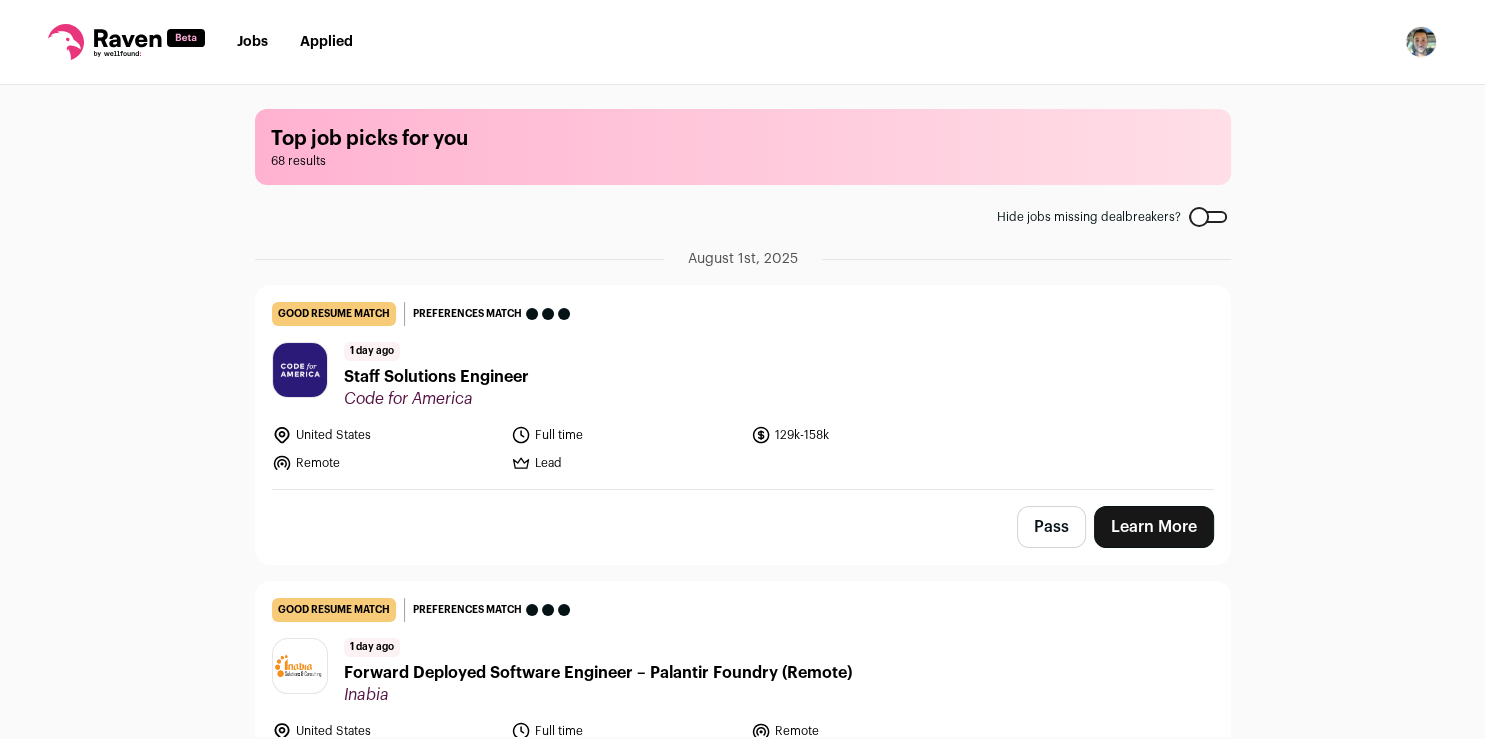 click on "Learn More" at bounding box center (1154, 527) 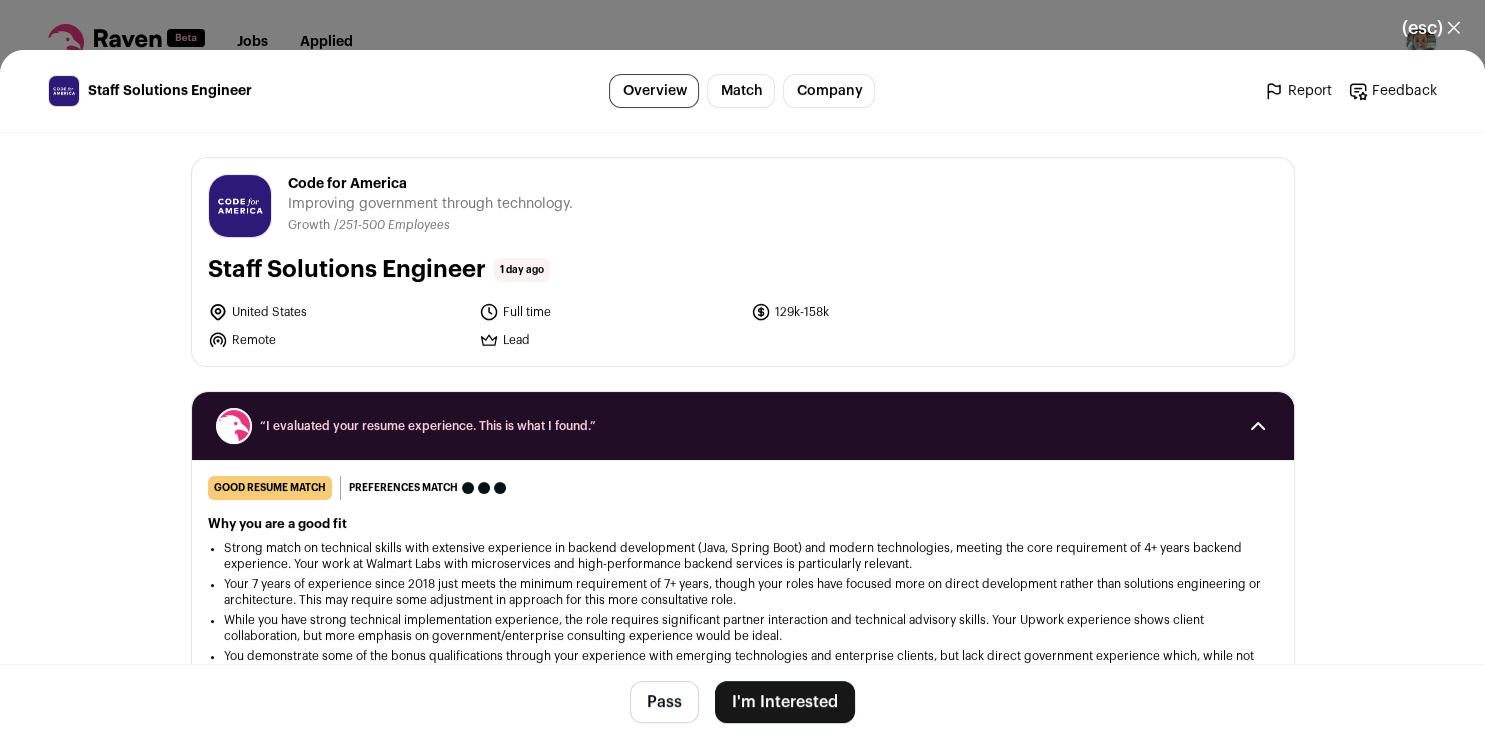 click on "I'm Interested" at bounding box center [785, 702] 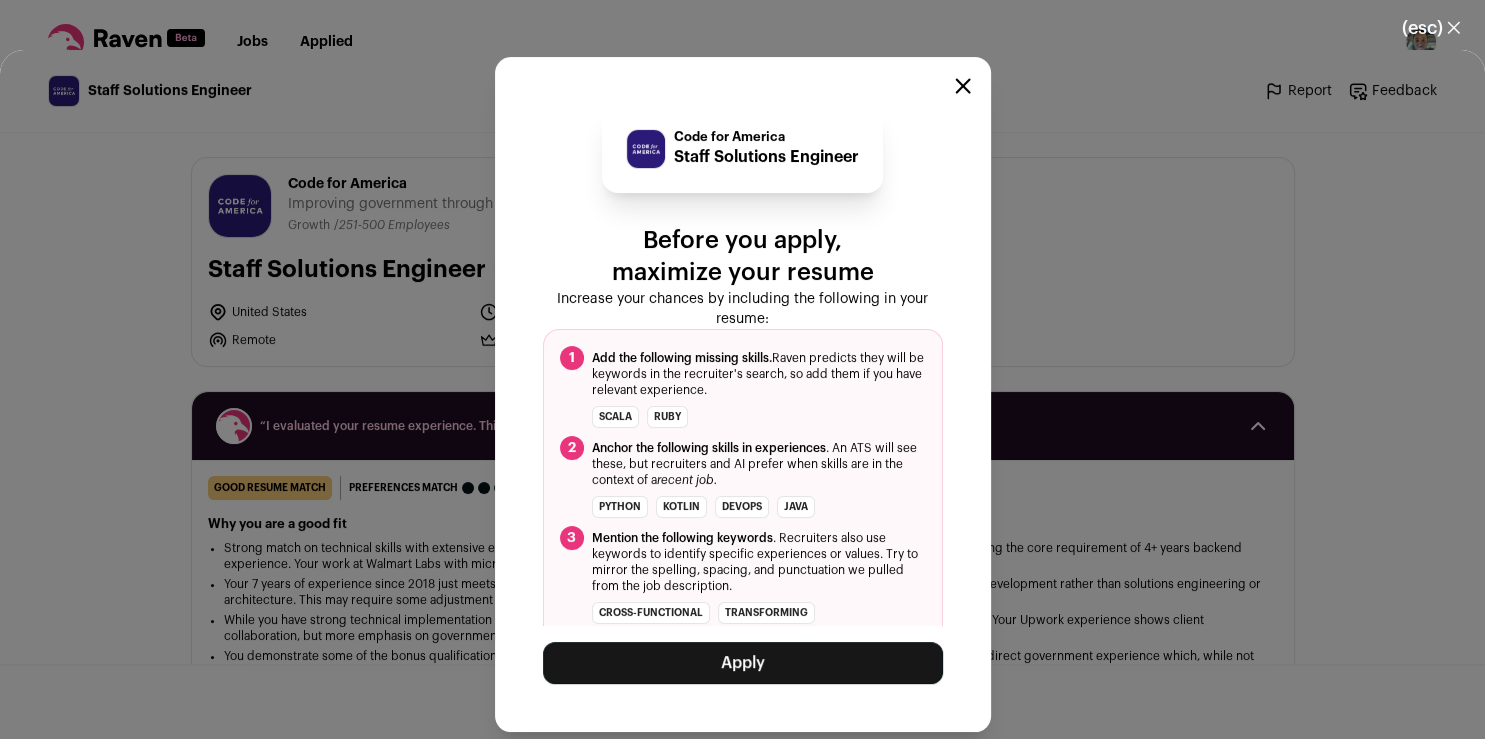 click on "Apply" at bounding box center (743, 663) 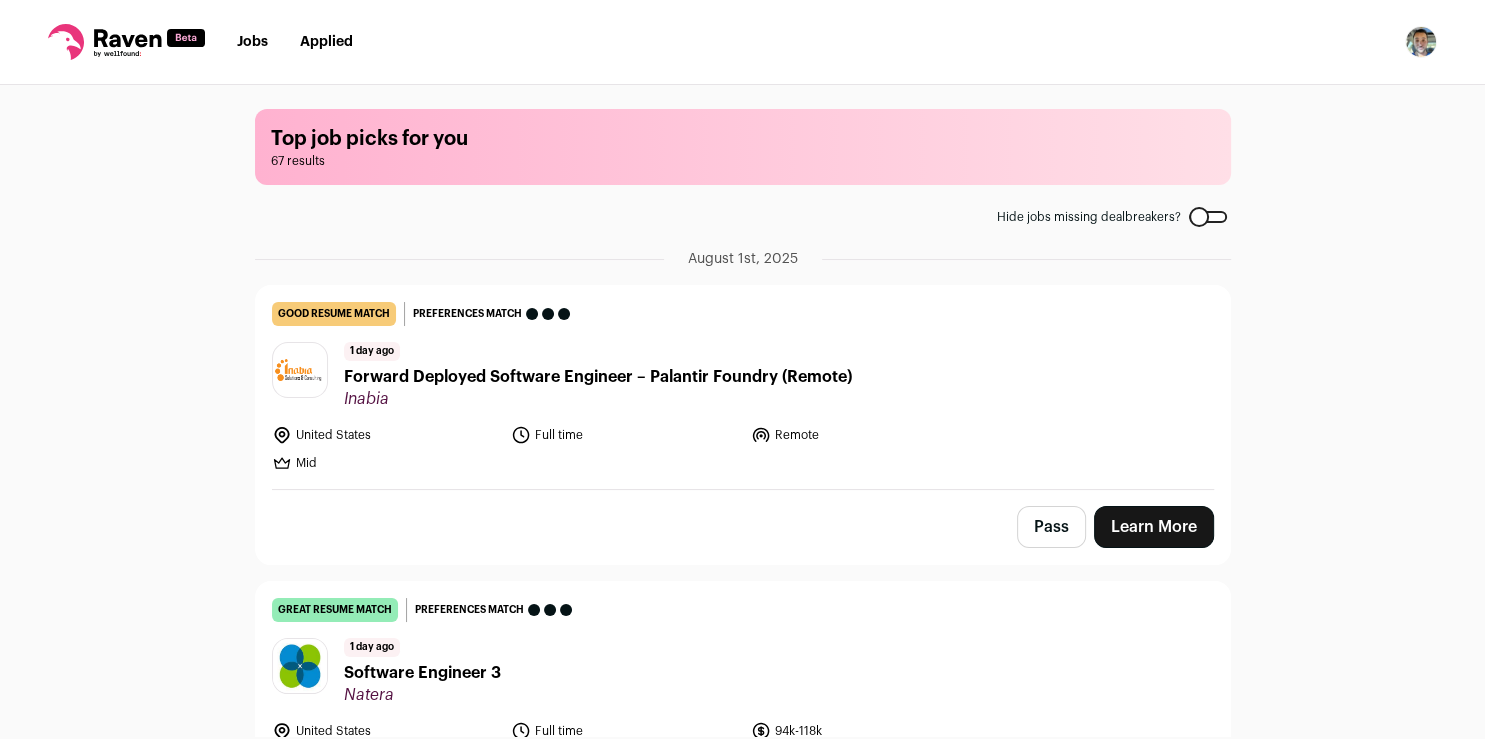 click on "Learn More" at bounding box center [1154, 527] 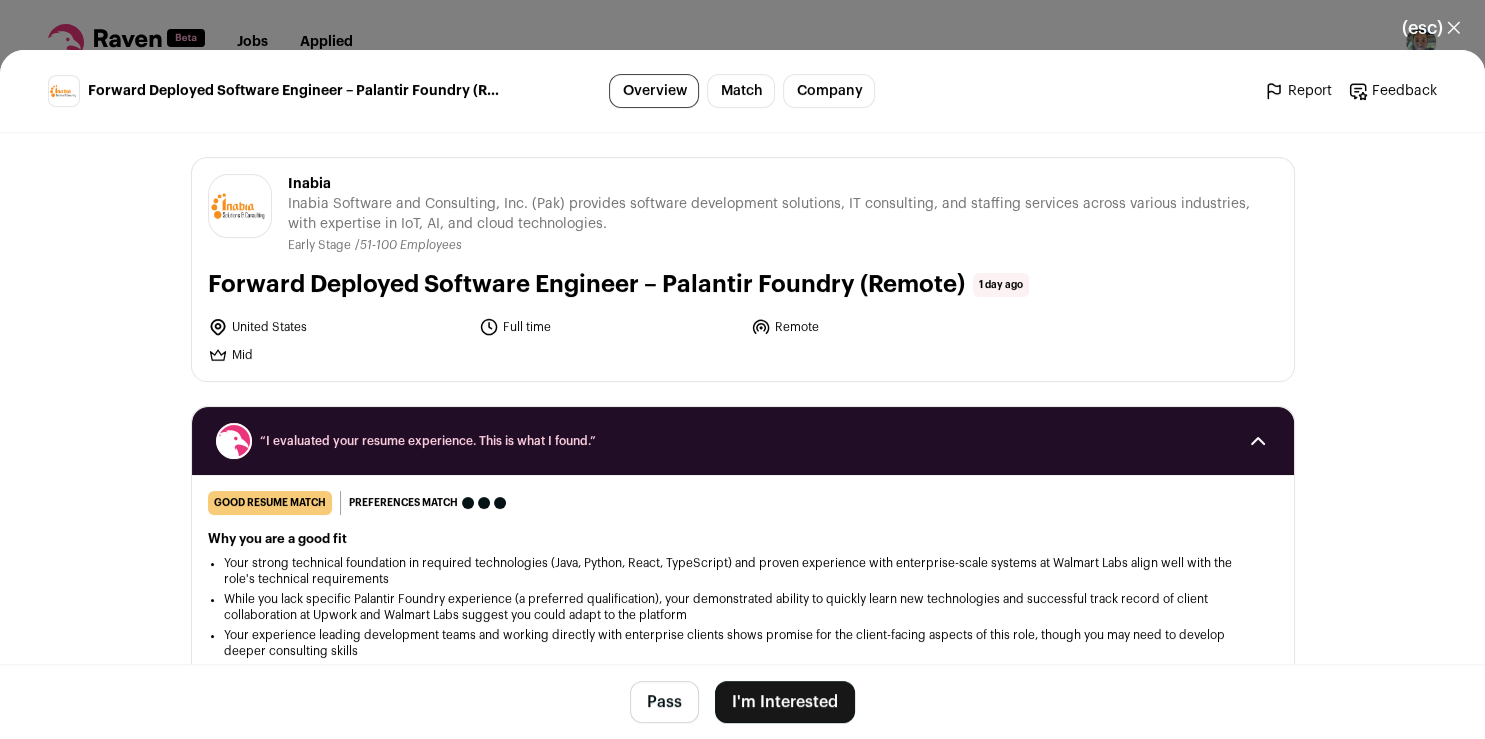 click on "I'm Interested" at bounding box center (785, 702) 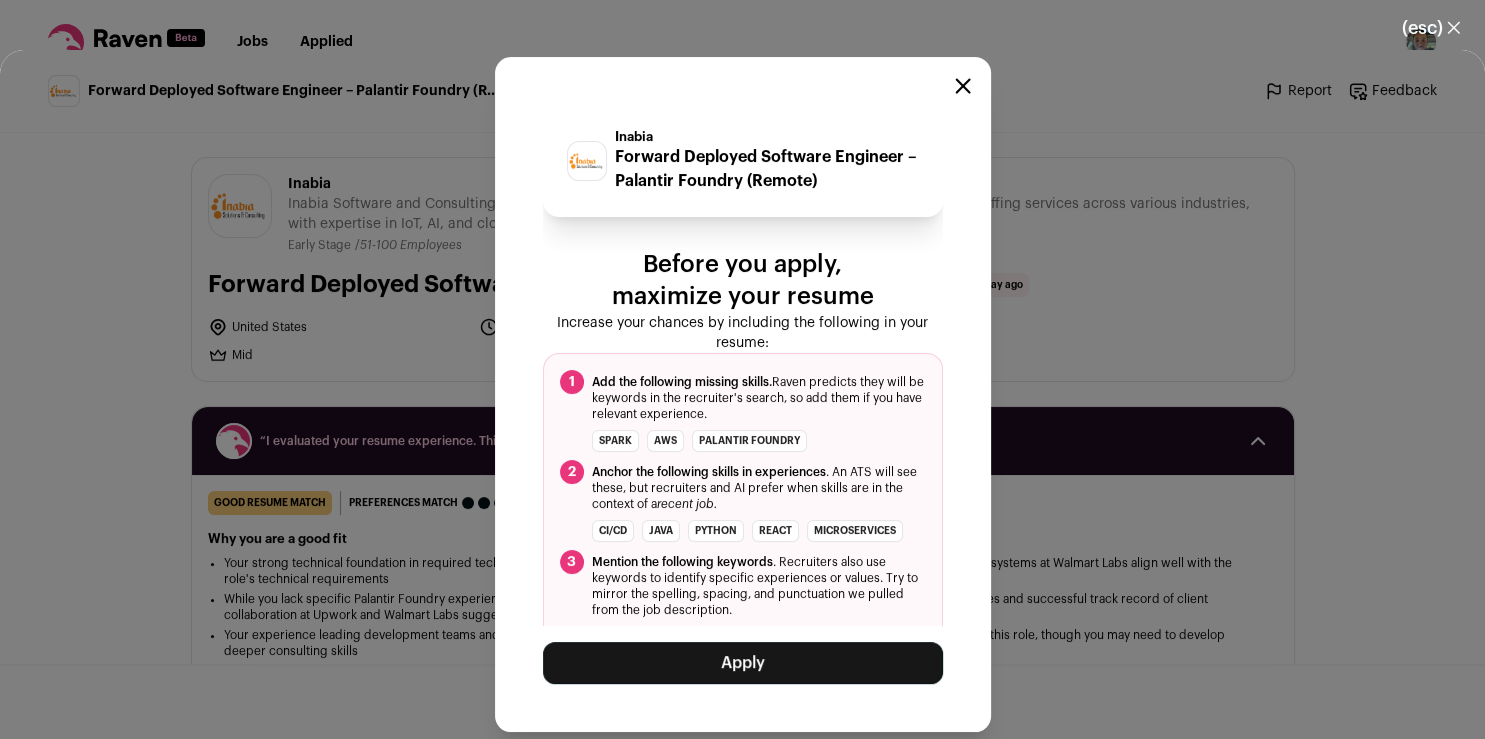 click on "Apply" at bounding box center [743, 663] 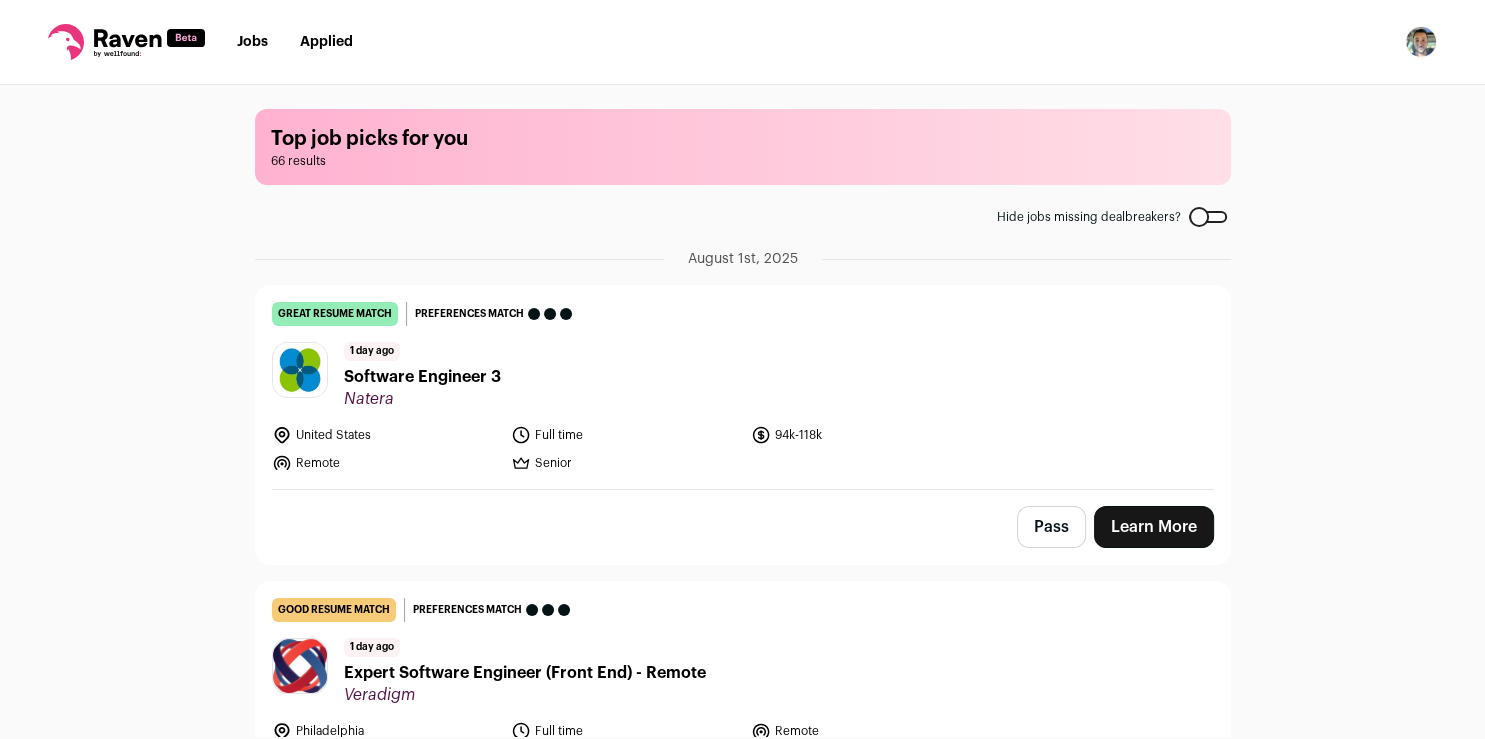 click on "Learn More" at bounding box center (1154, 527) 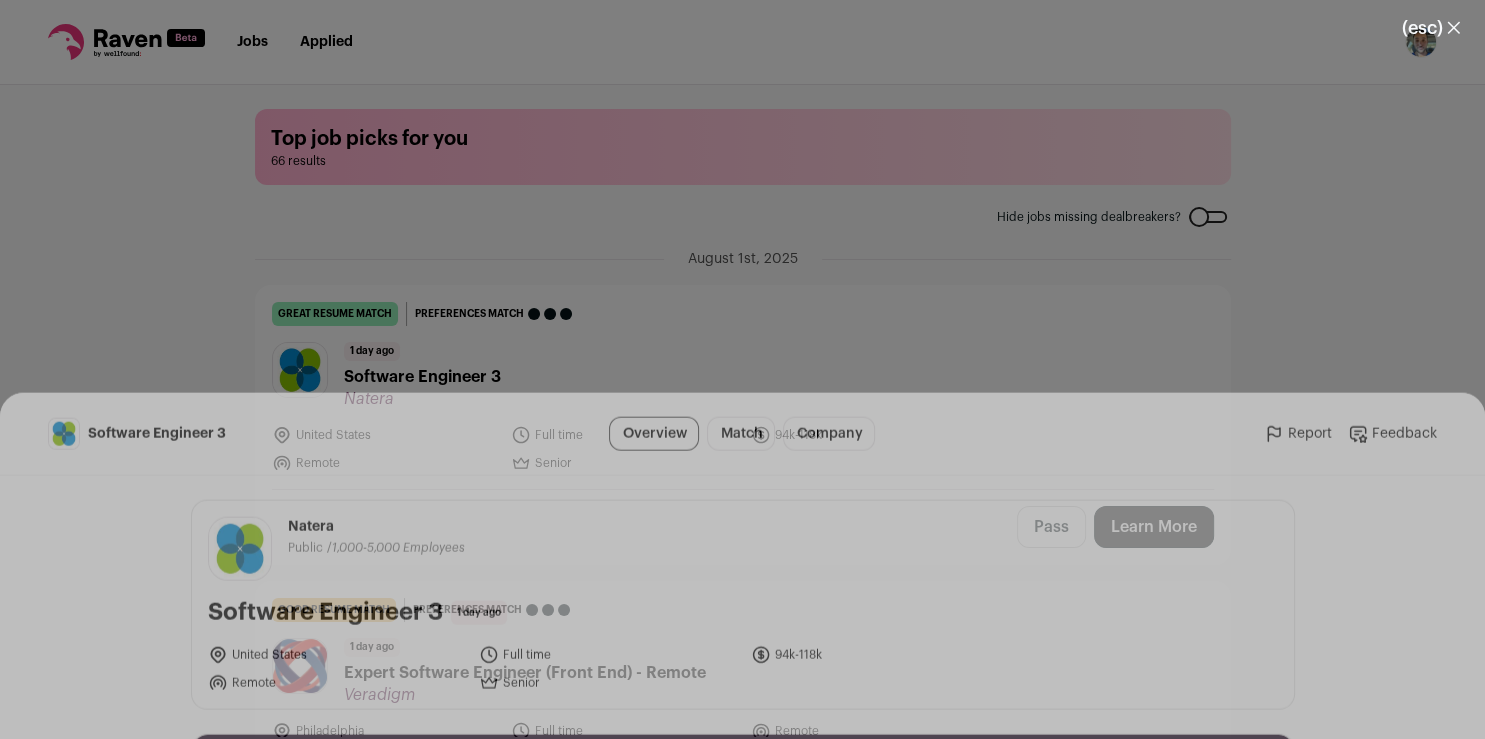 click on "I'm Interested" at bounding box center (785, 702) 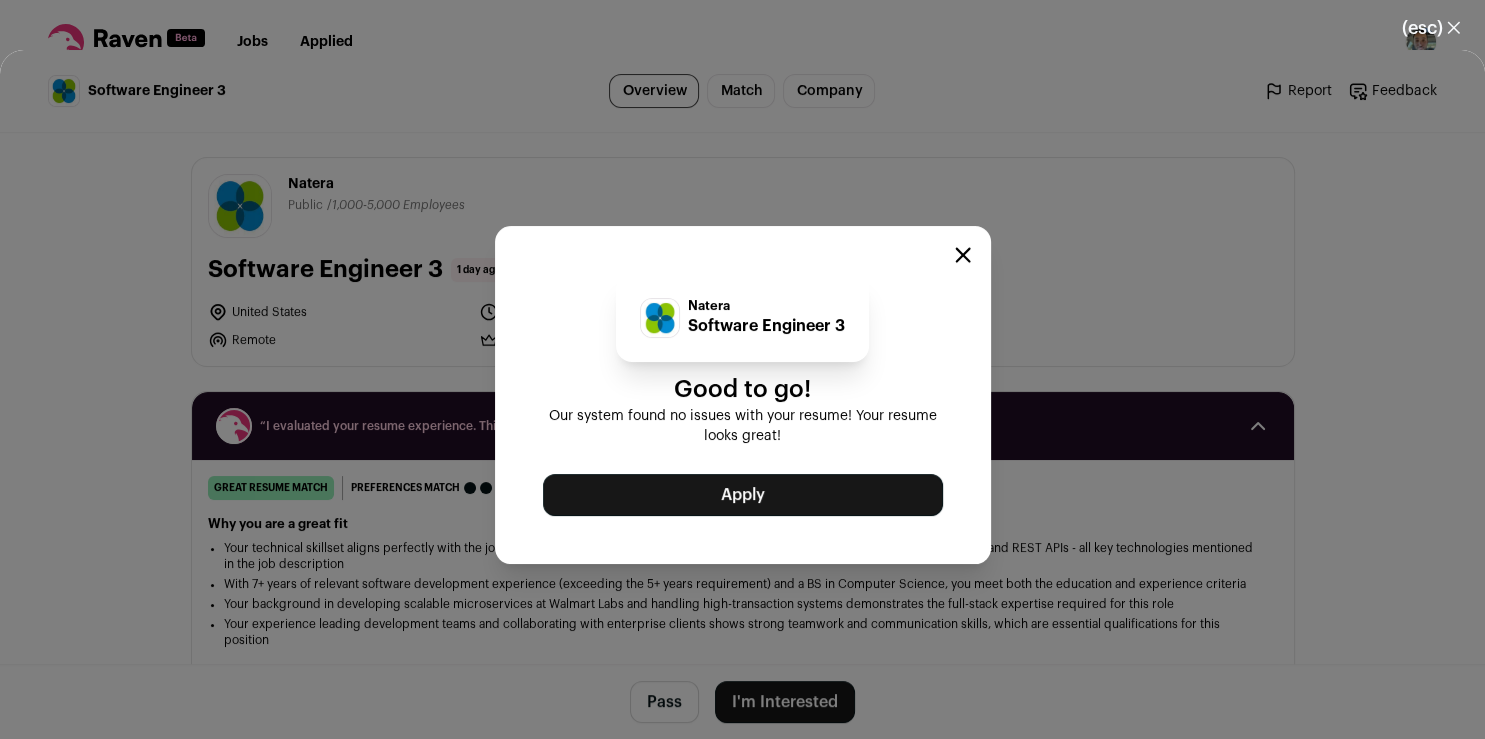click on "Apply" at bounding box center [743, 495] 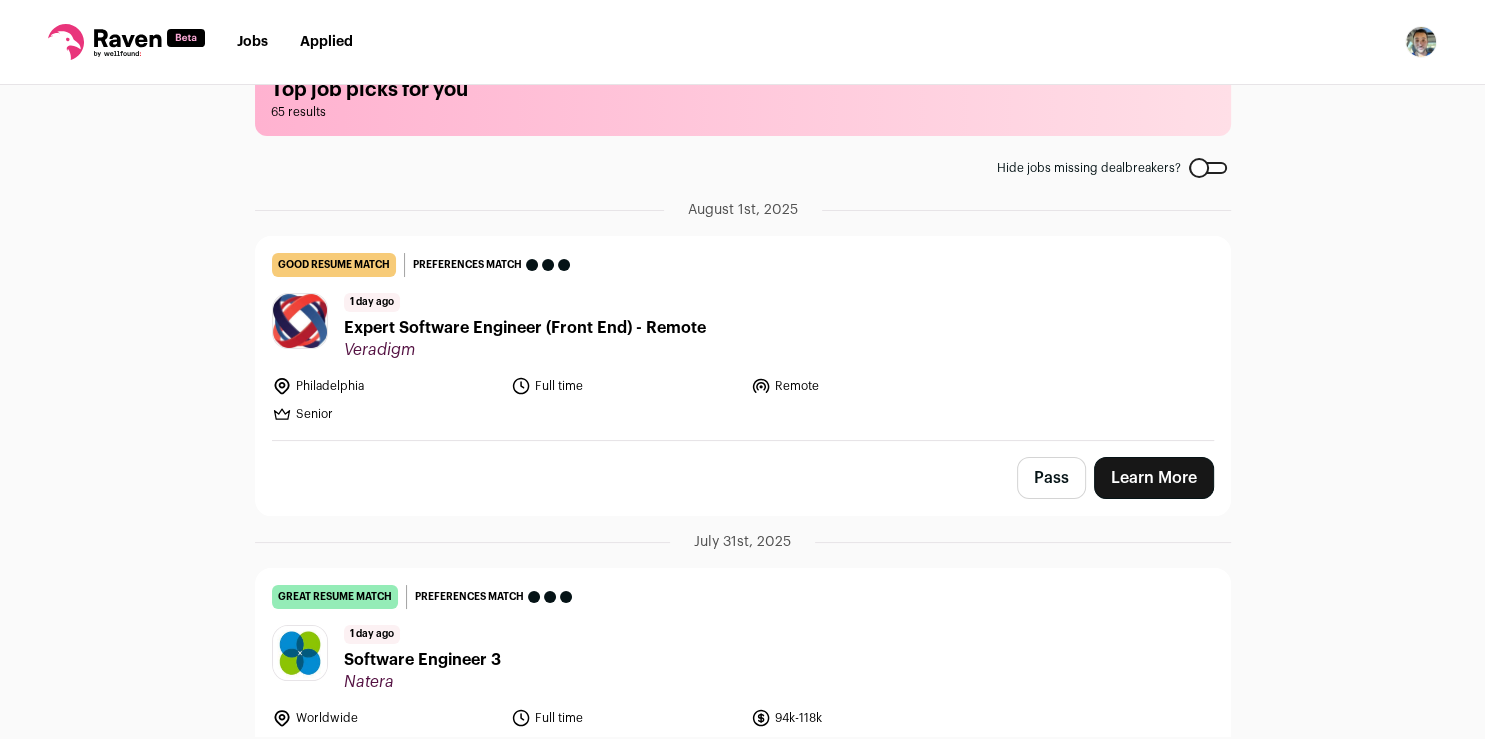 scroll, scrollTop: 0, scrollLeft: 0, axis: both 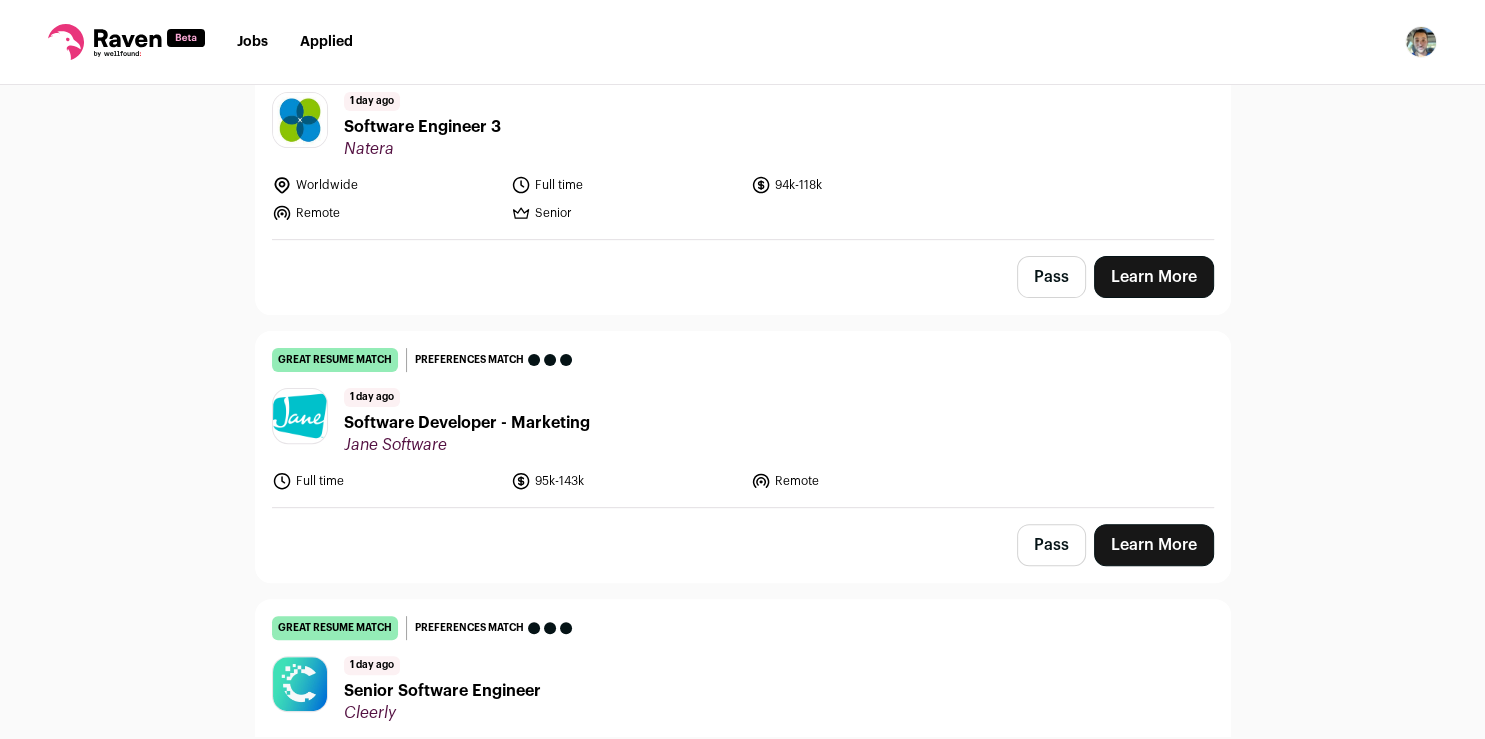 click on "Learn More" at bounding box center (1154, 545) 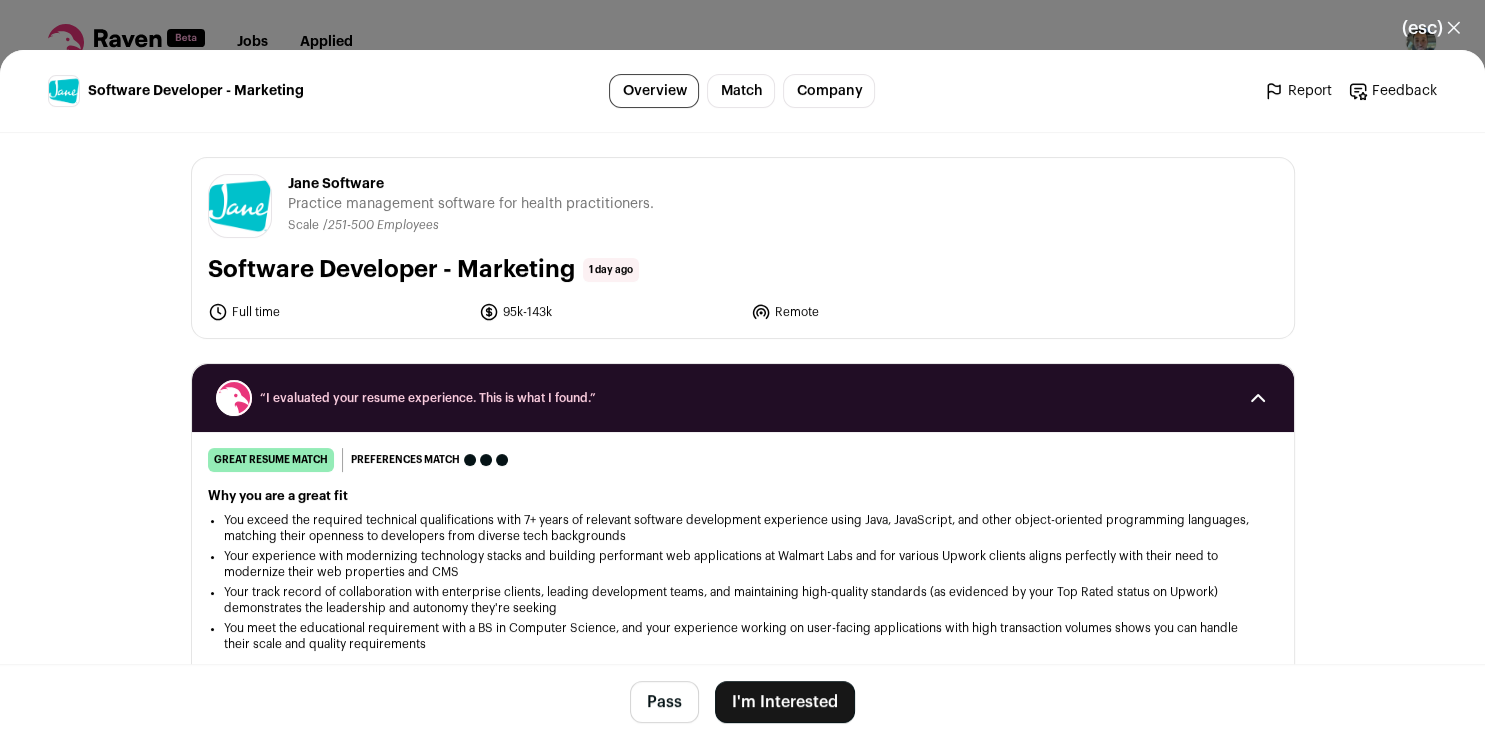 click on "I'm Interested" at bounding box center (785, 702) 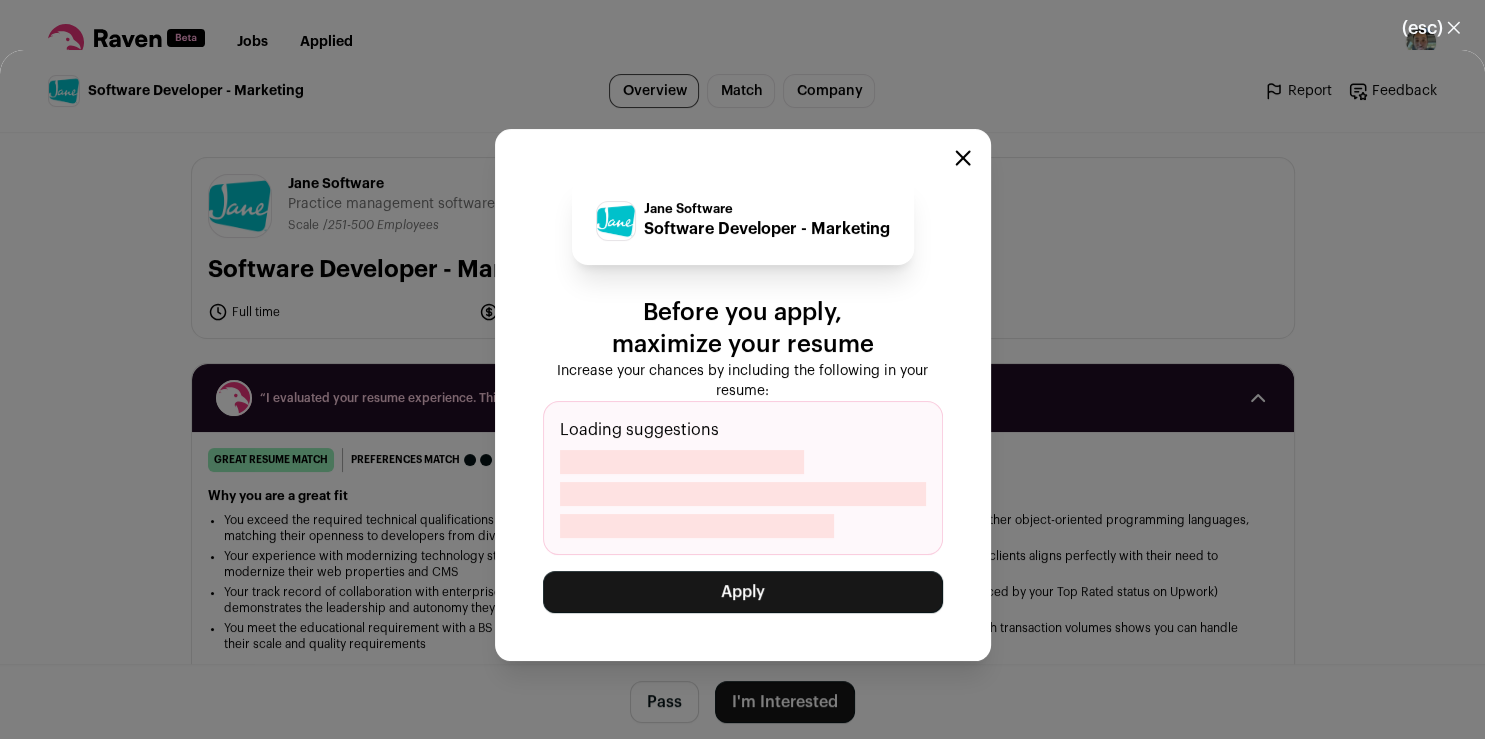 click on "Apply" at bounding box center (743, 592) 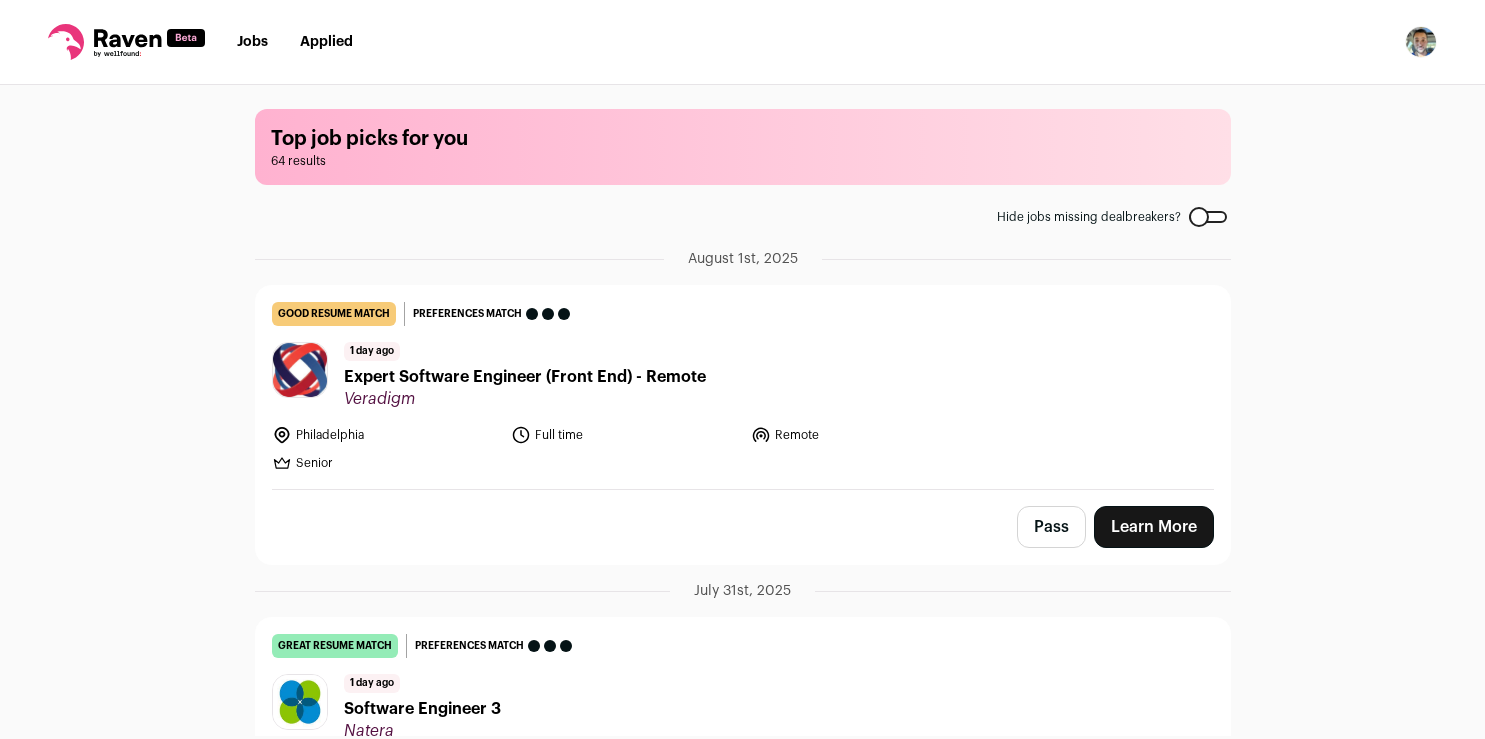 scroll, scrollTop: 0, scrollLeft: 0, axis: both 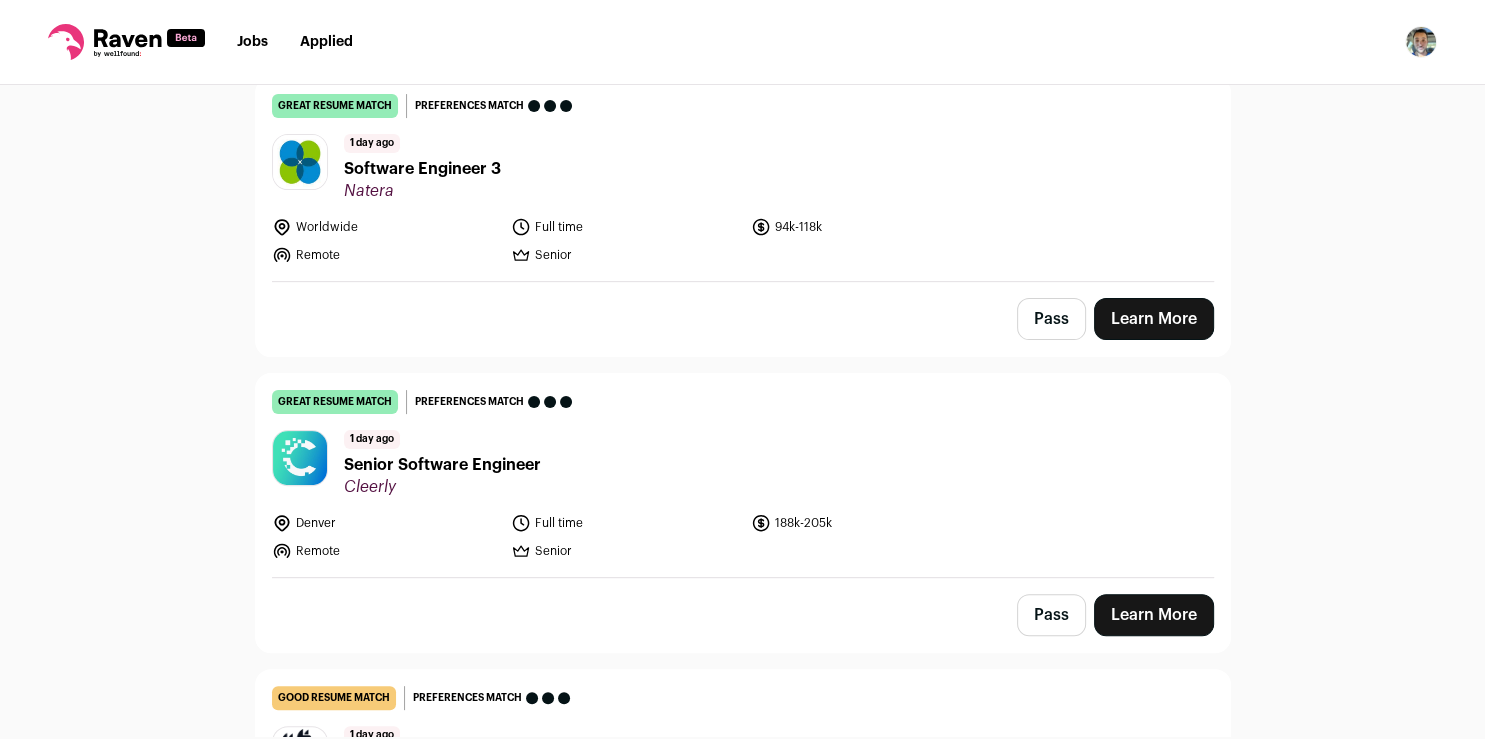 click on "Learn More" at bounding box center [1154, 615] 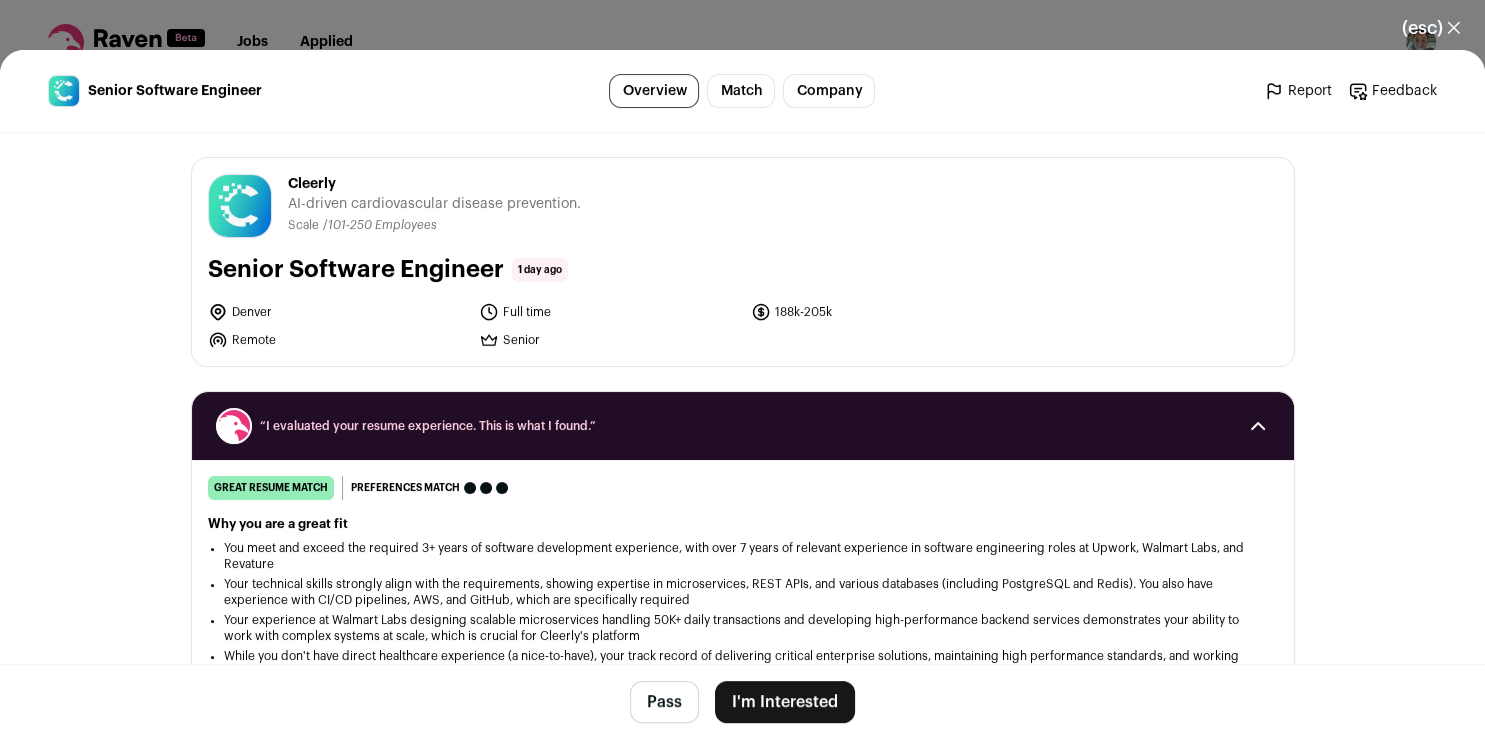 click on "I'm Interested" at bounding box center [785, 702] 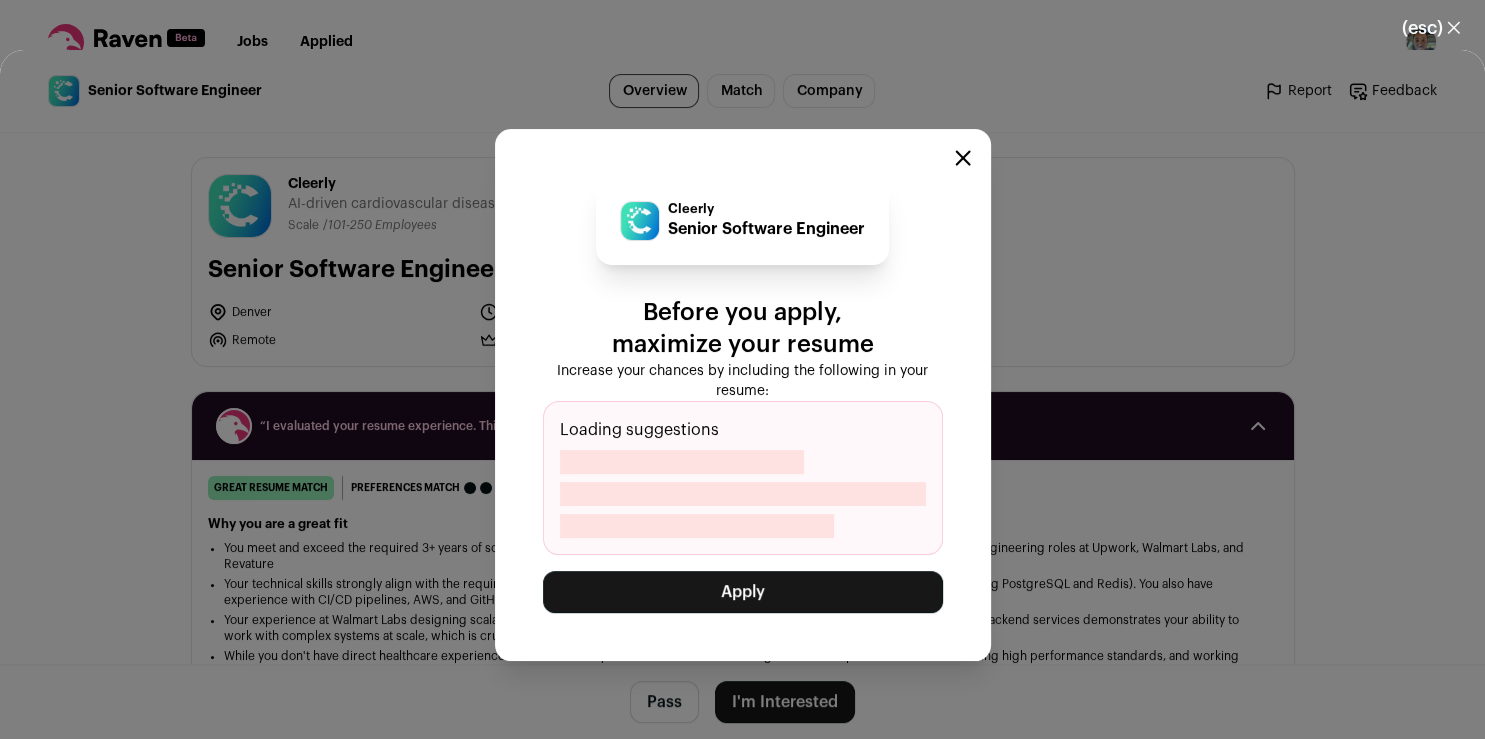 click on "Apply" at bounding box center [743, 592] 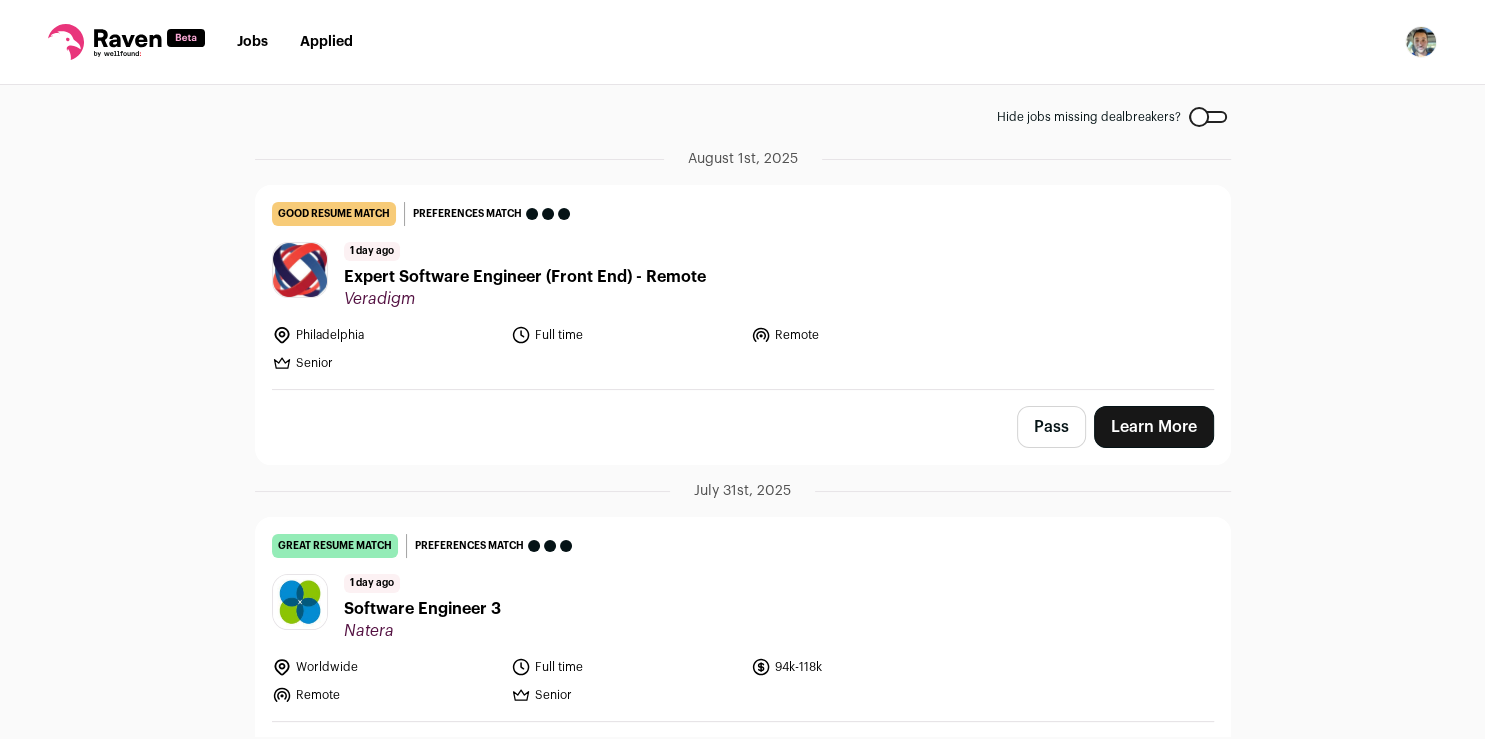 scroll, scrollTop: 24, scrollLeft: 0, axis: vertical 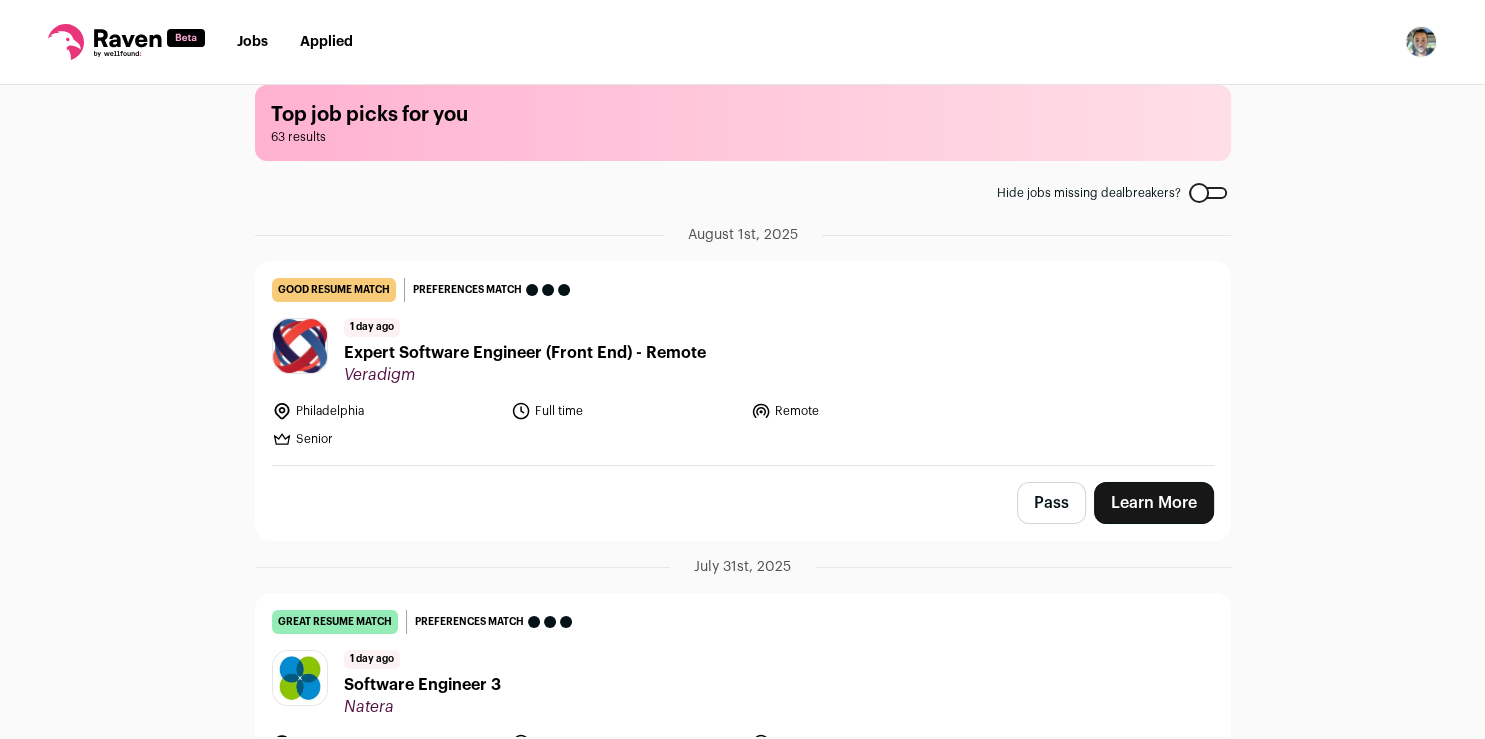 click on "Learn More" at bounding box center [1154, 503] 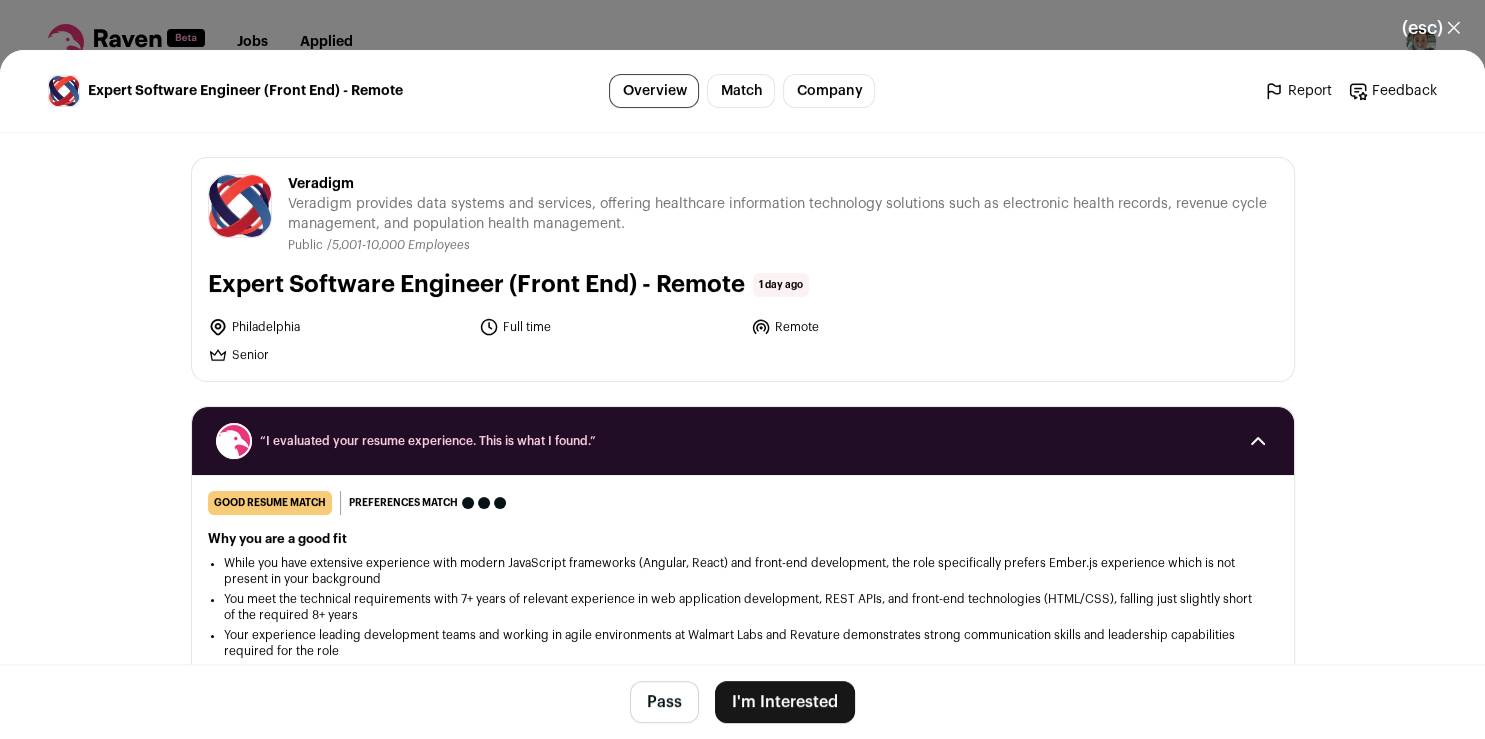 click on "I'm Interested" at bounding box center [785, 702] 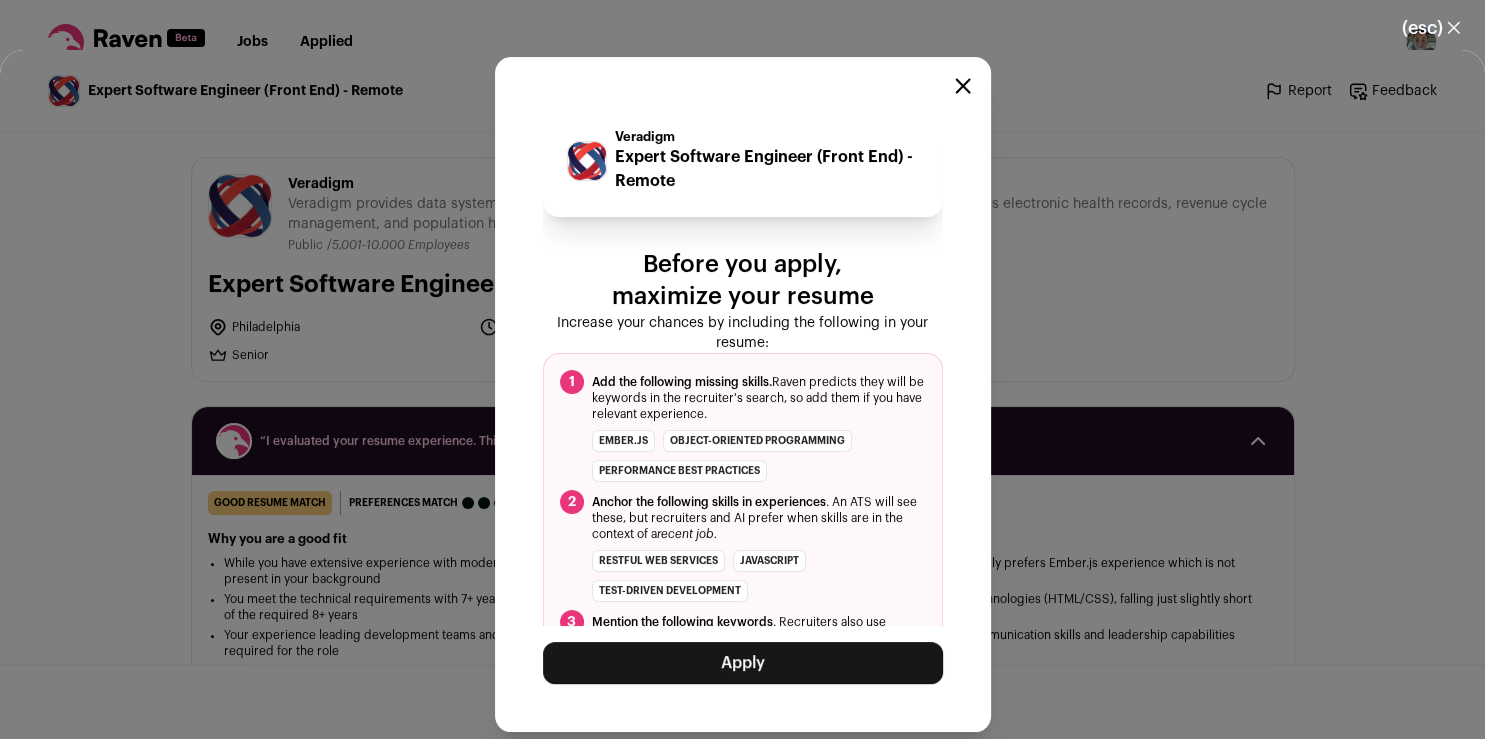 click on "Apply" at bounding box center [743, 663] 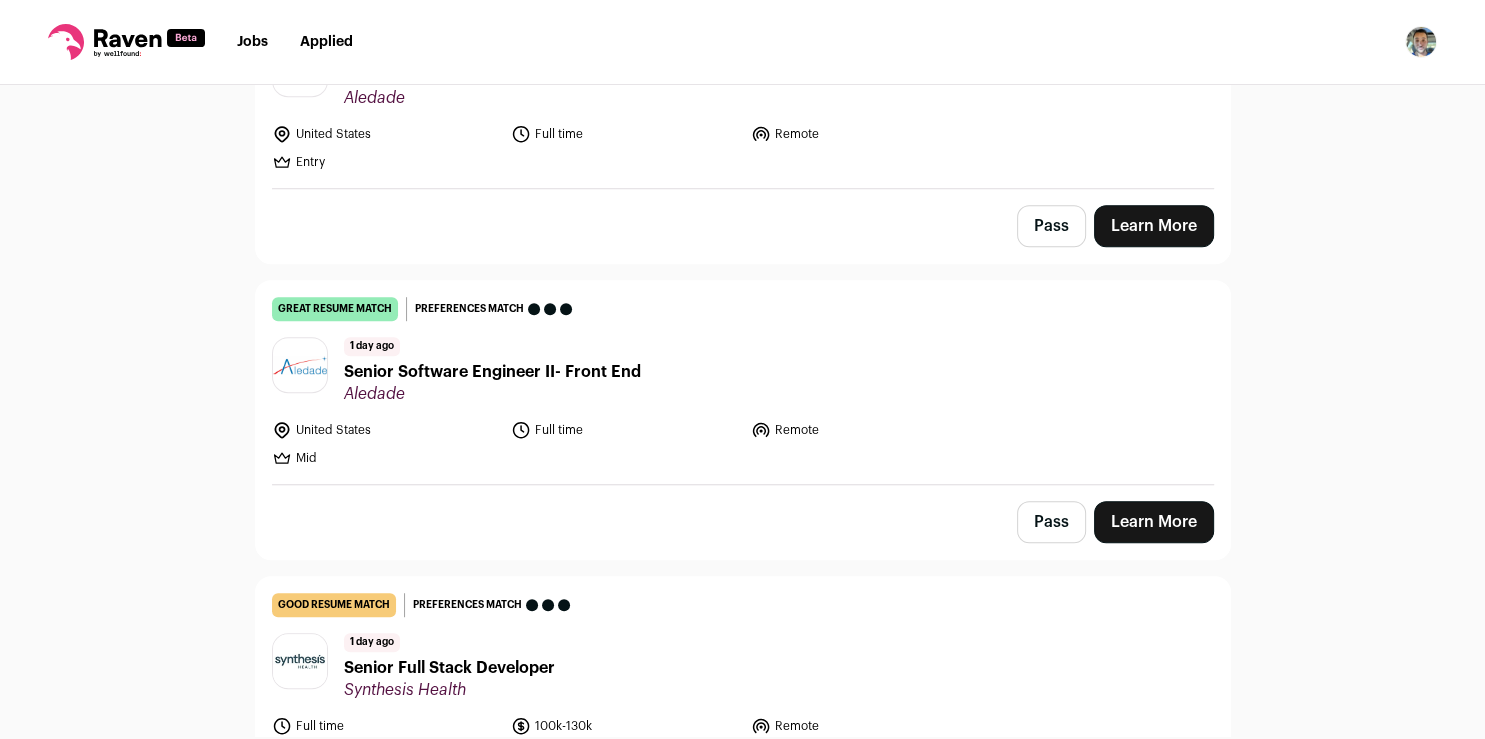 scroll, scrollTop: 1197, scrollLeft: 0, axis: vertical 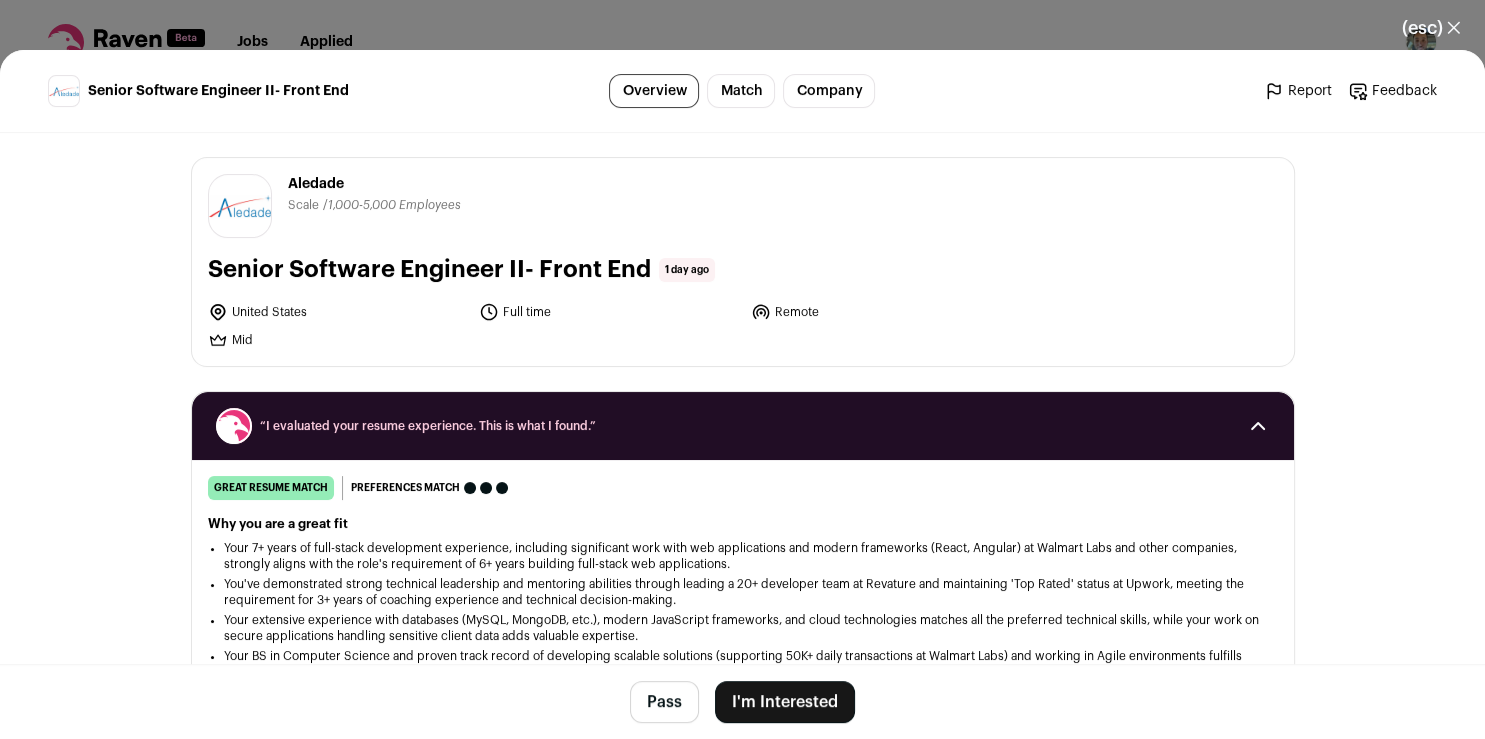 click on "I'm Interested" at bounding box center [785, 702] 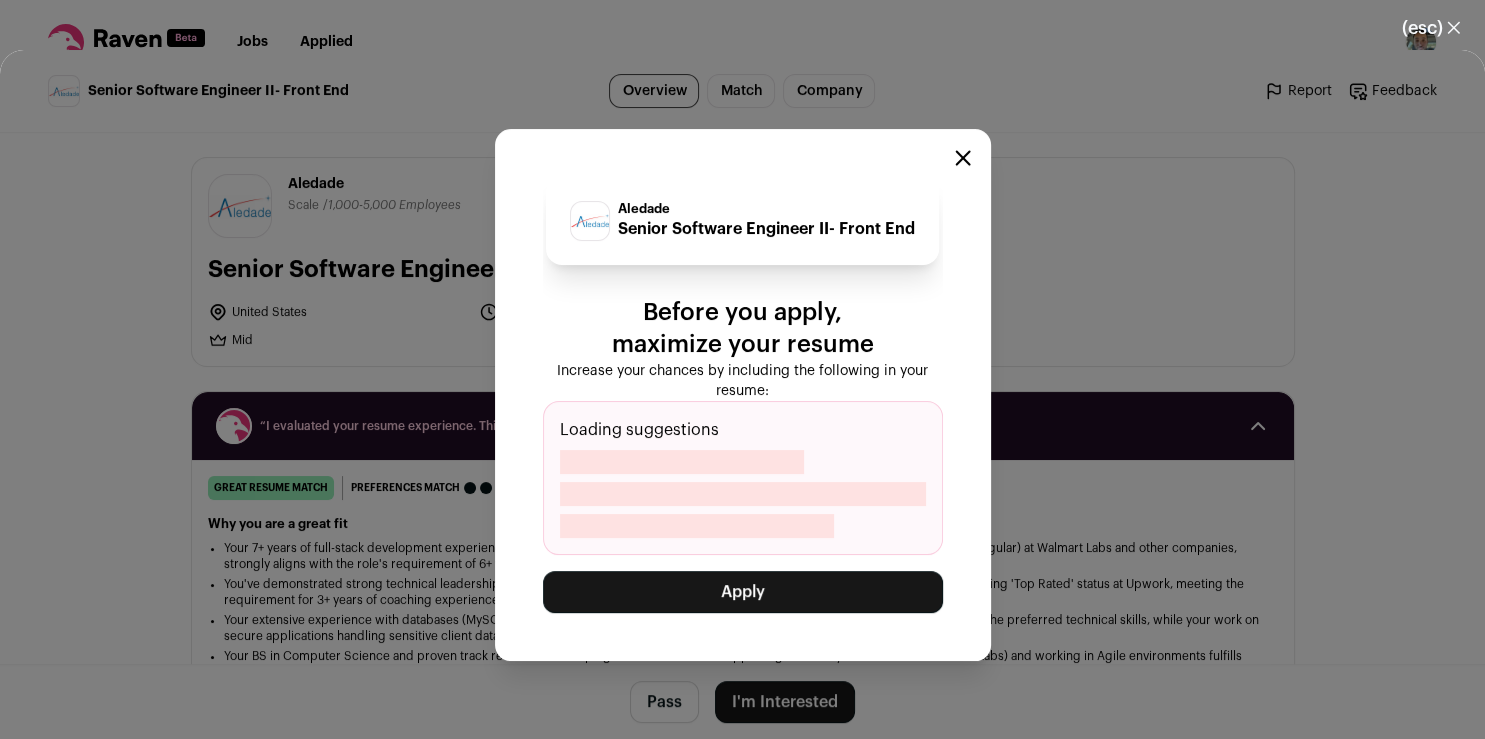 click on "Apply" at bounding box center (743, 592) 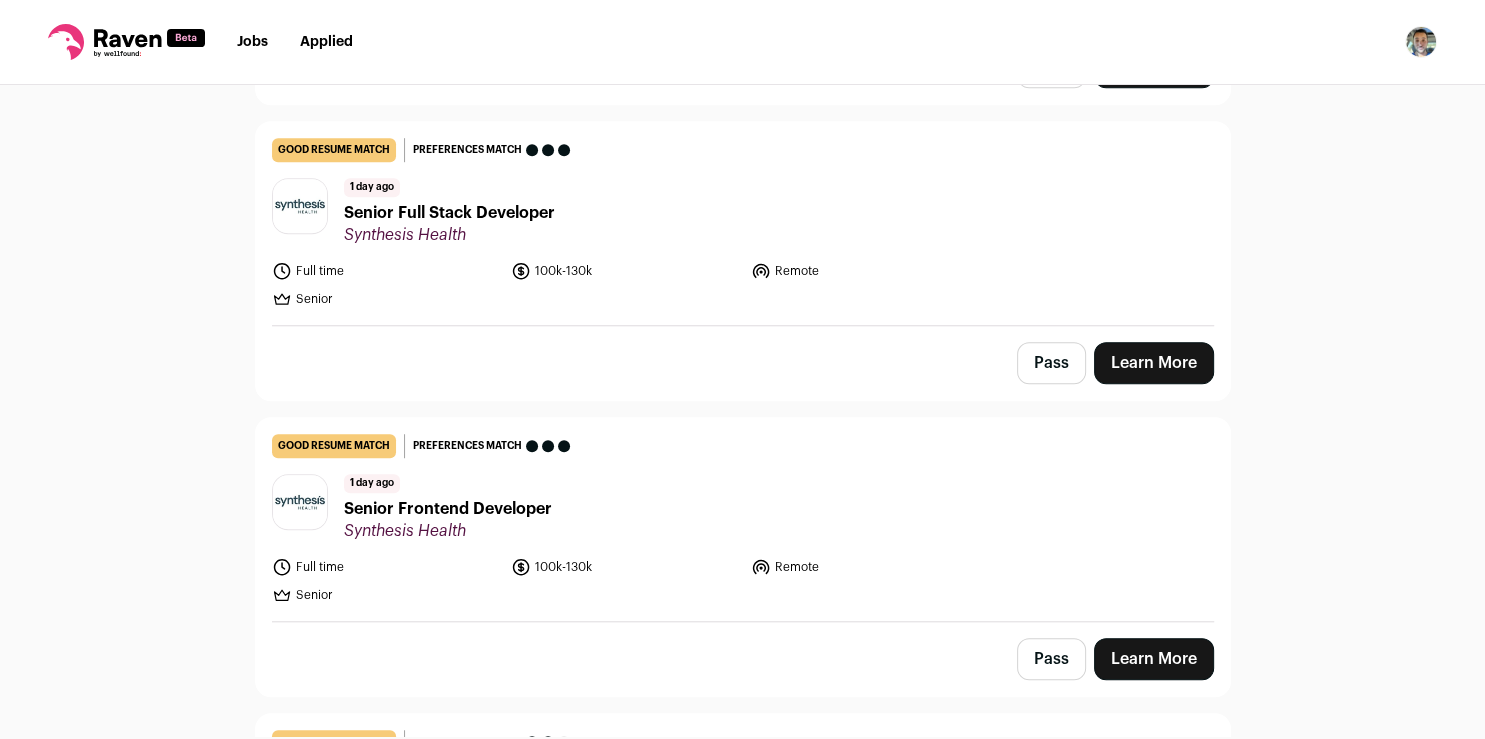 scroll, scrollTop: 1331, scrollLeft: 0, axis: vertical 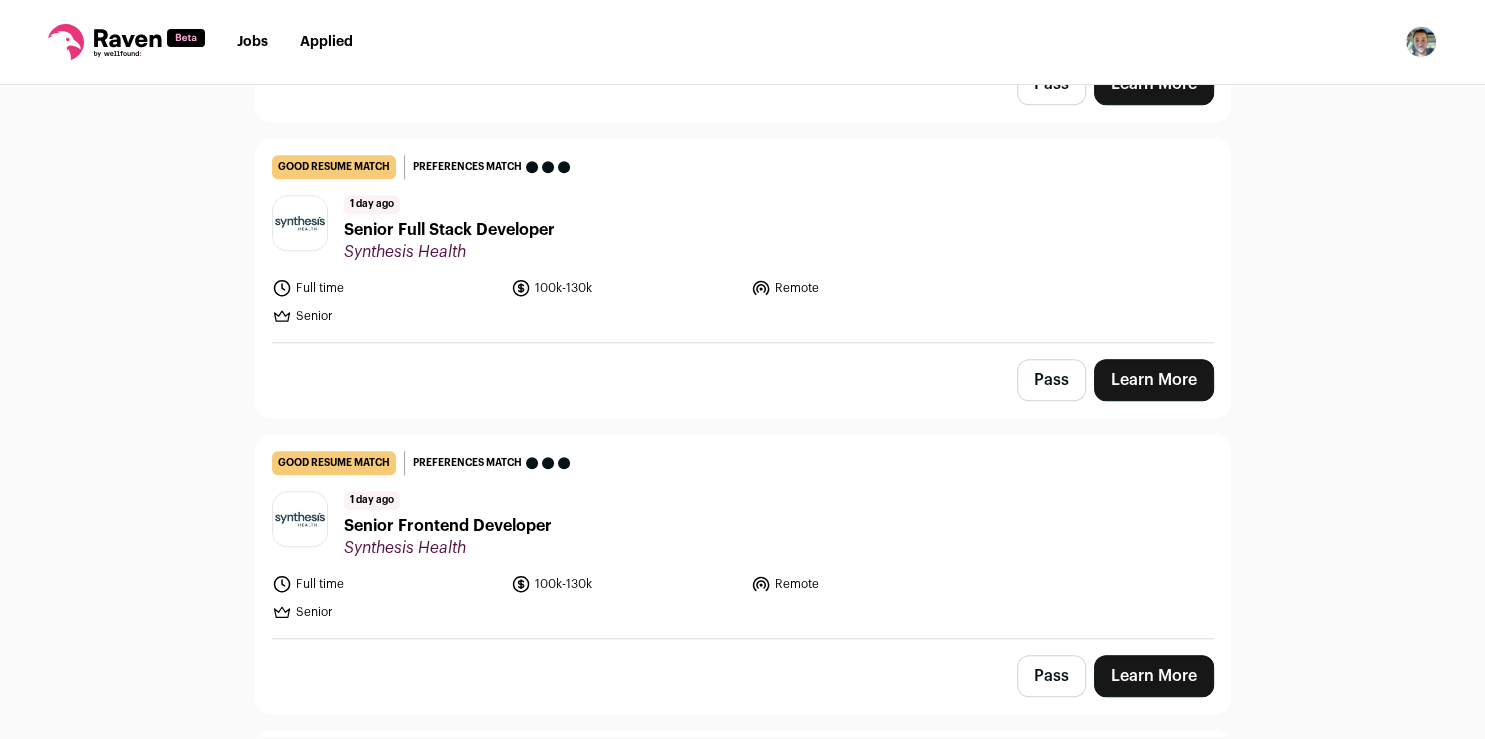 click on "Learn More" at bounding box center [1154, 380] 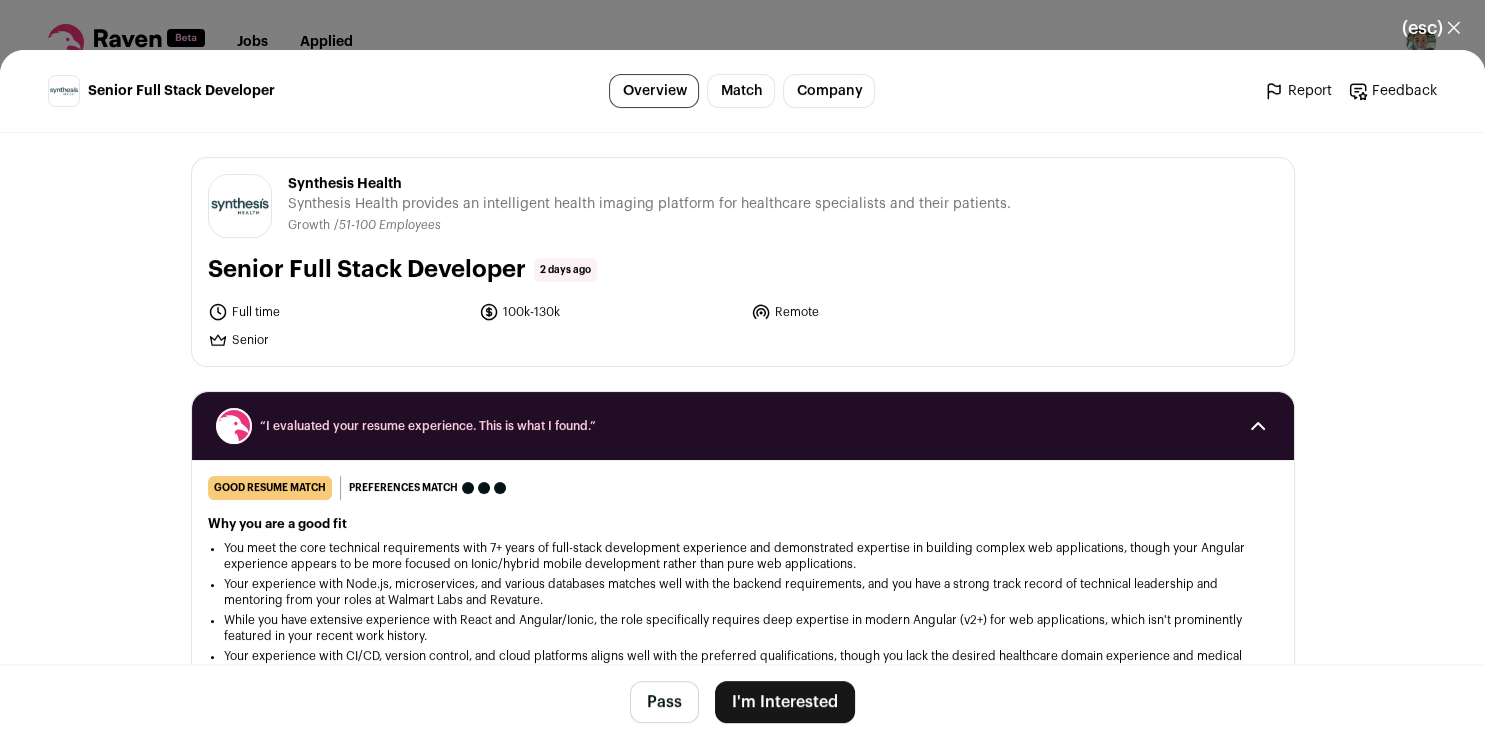 click on "I'm Interested" at bounding box center [785, 702] 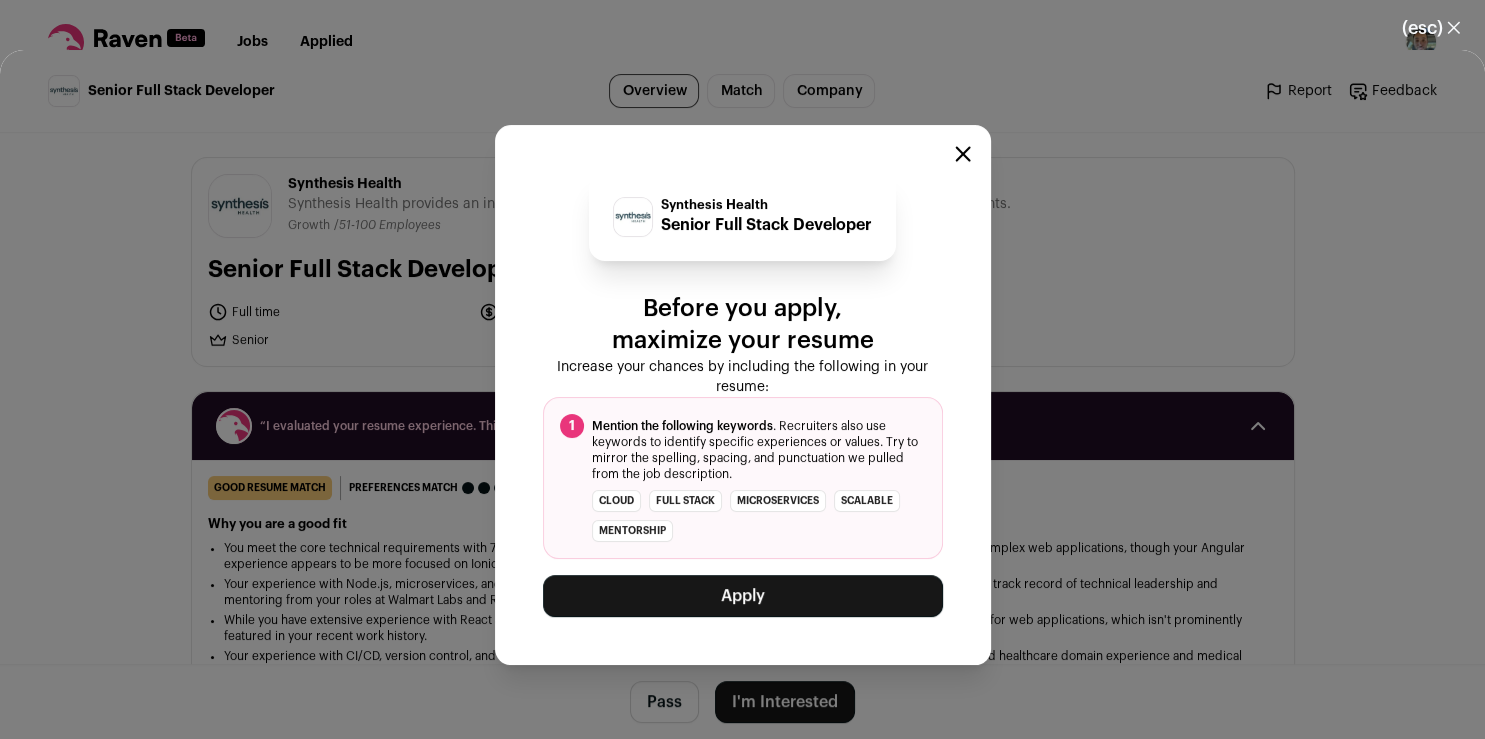 click on "Apply" at bounding box center (743, 596) 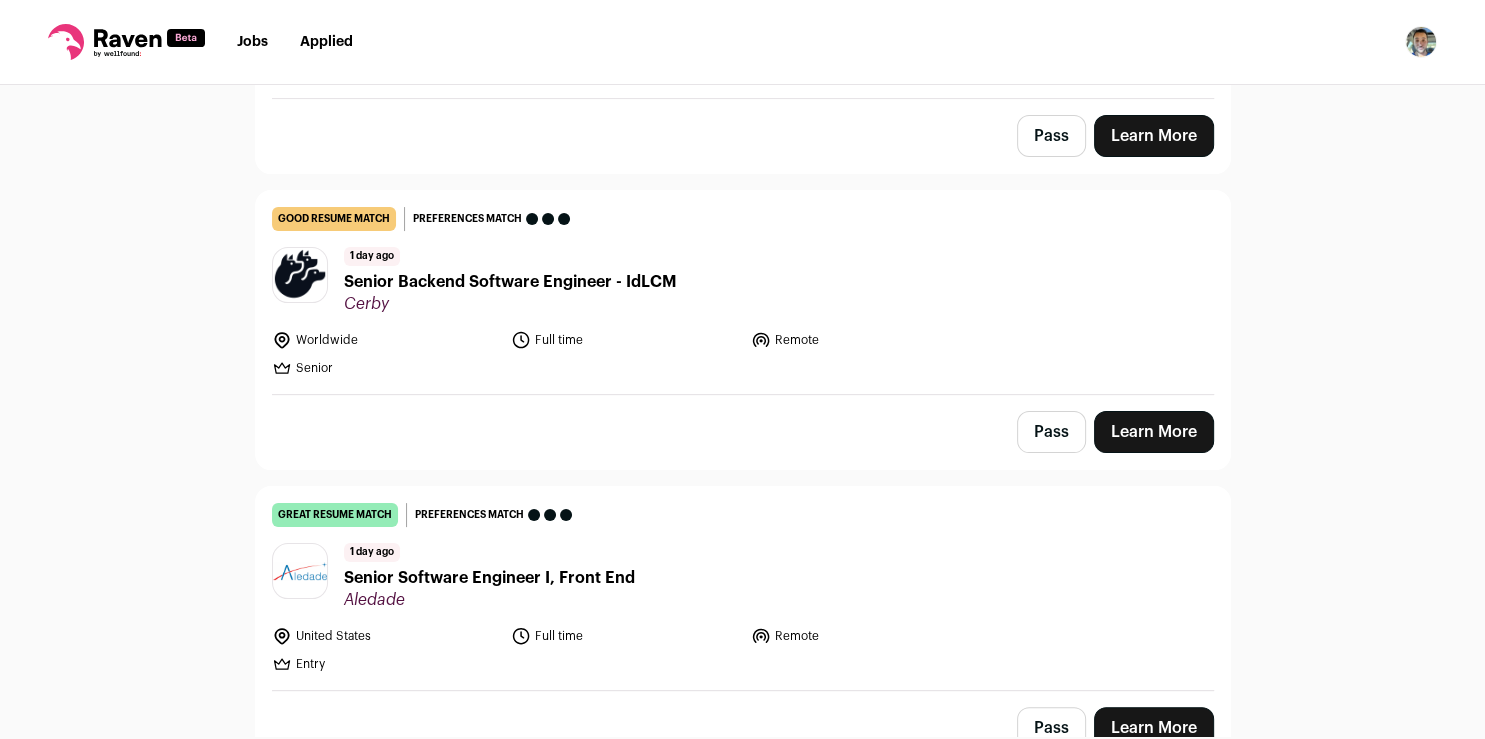 scroll, scrollTop: 0, scrollLeft: 0, axis: both 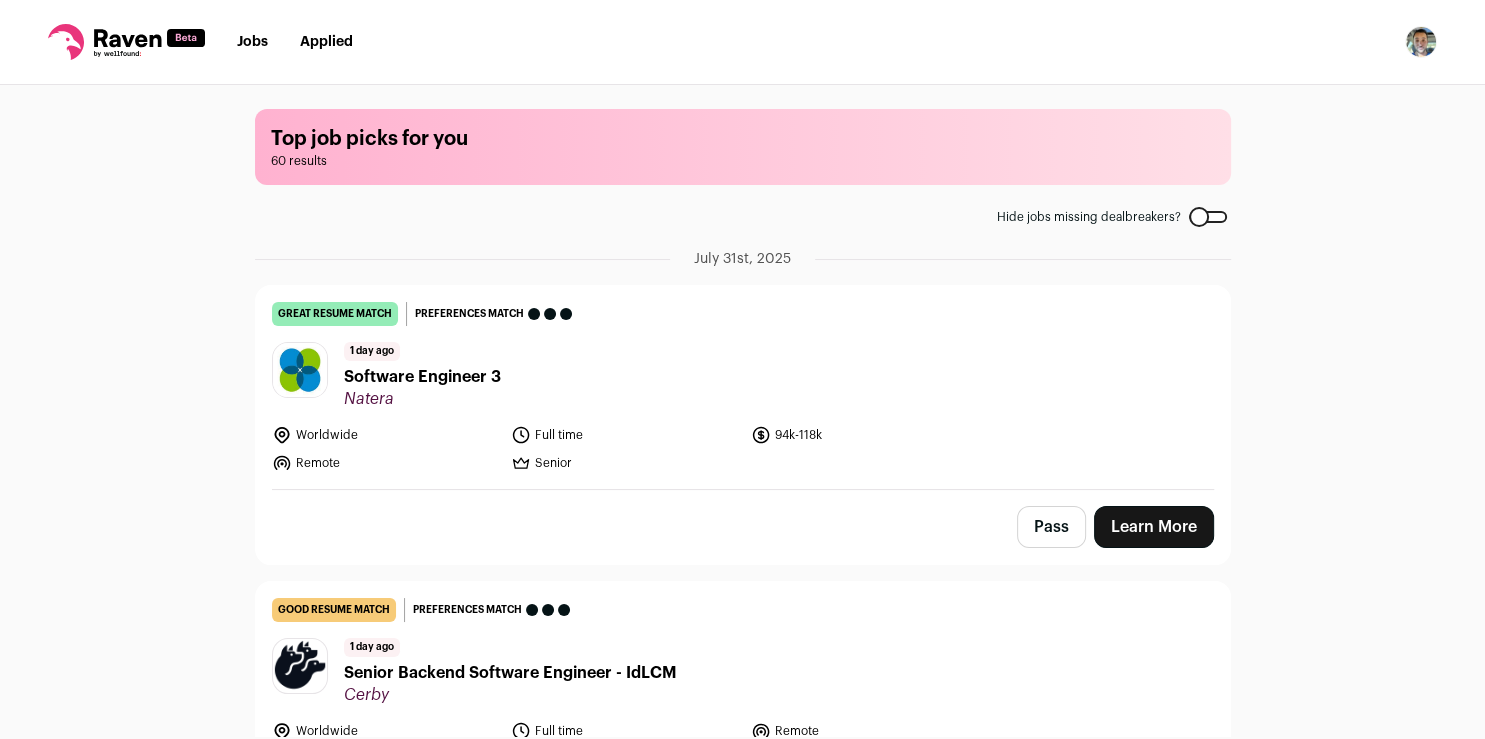 click on "Learn More" at bounding box center (1154, 527) 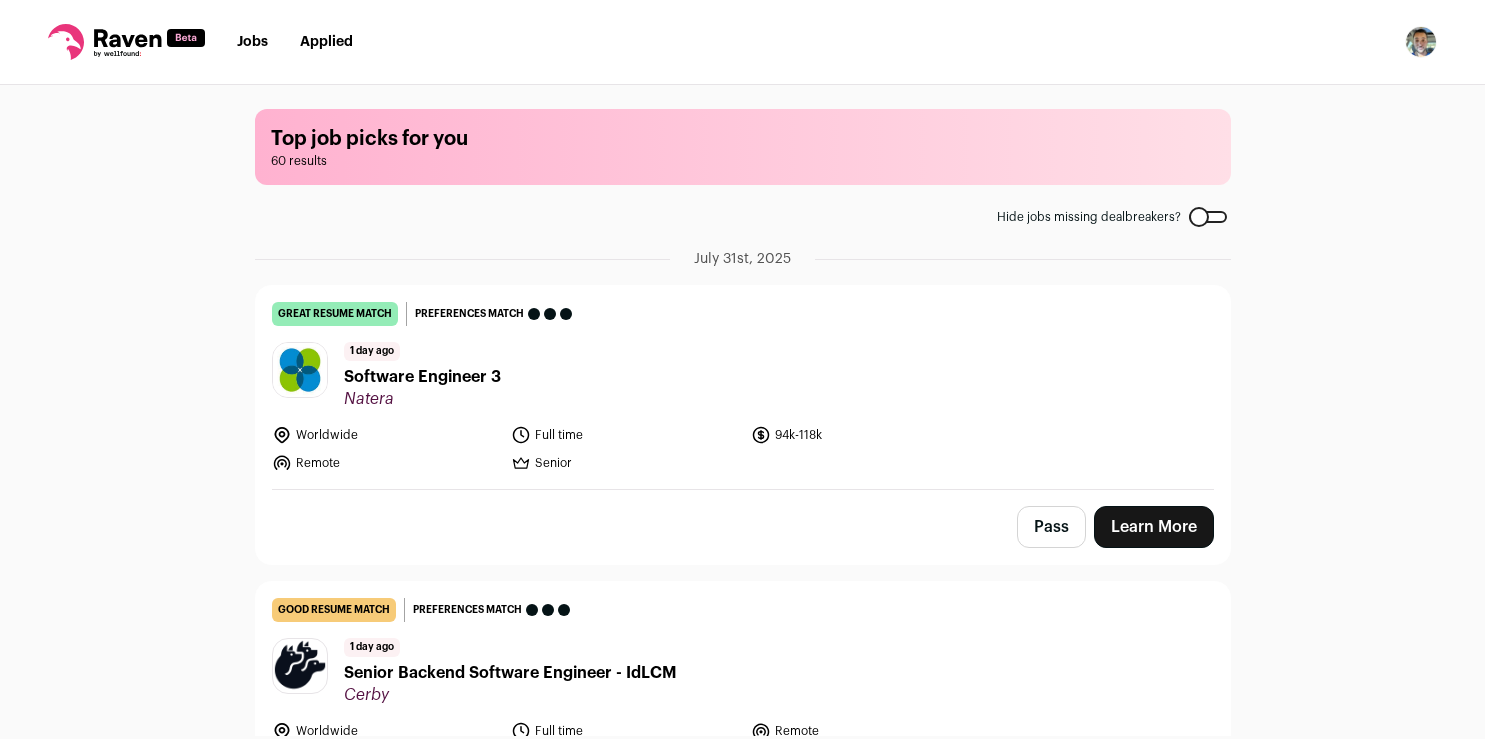 scroll, scrollTop: 0, scrollLeft: 0, axis: both 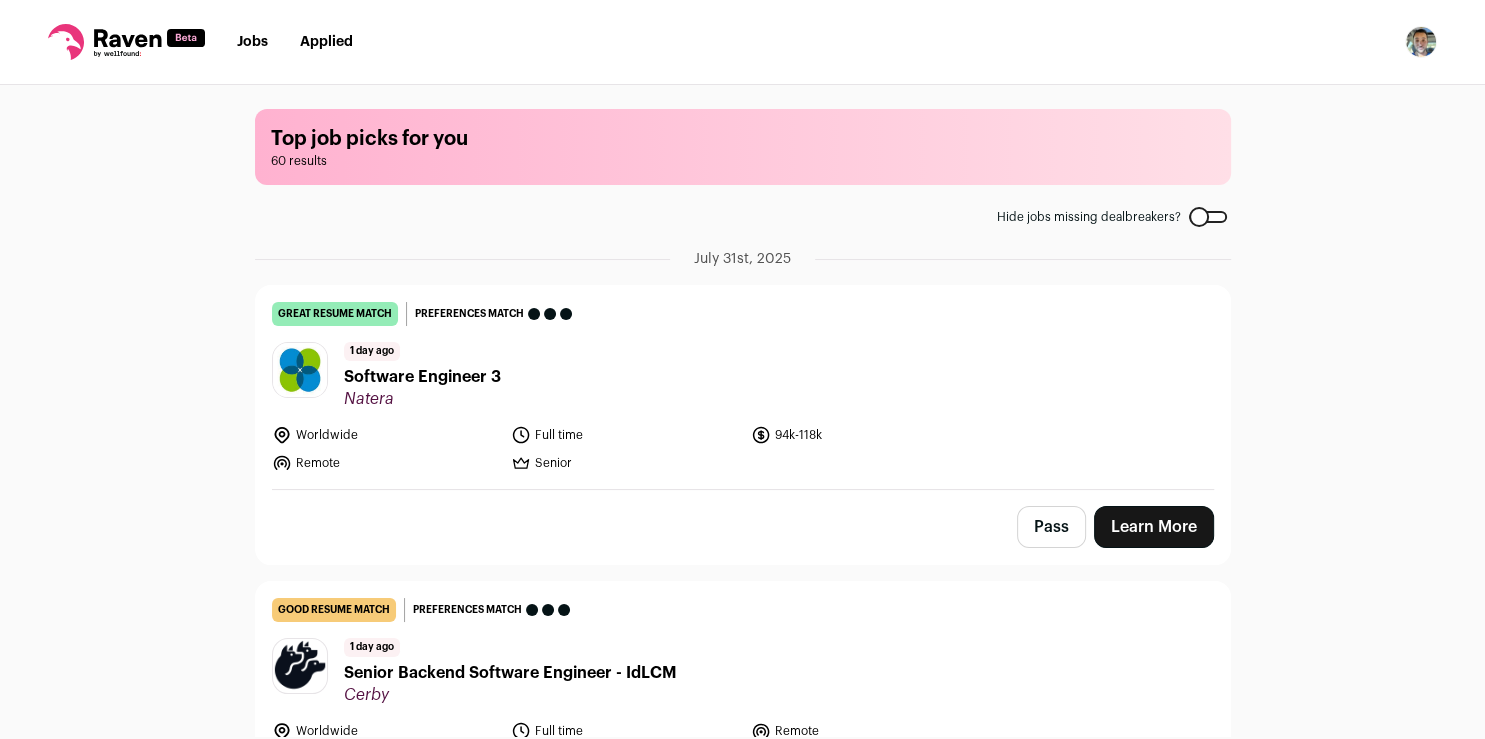 click on "Learn More" at bounding box center (1154, 527) 